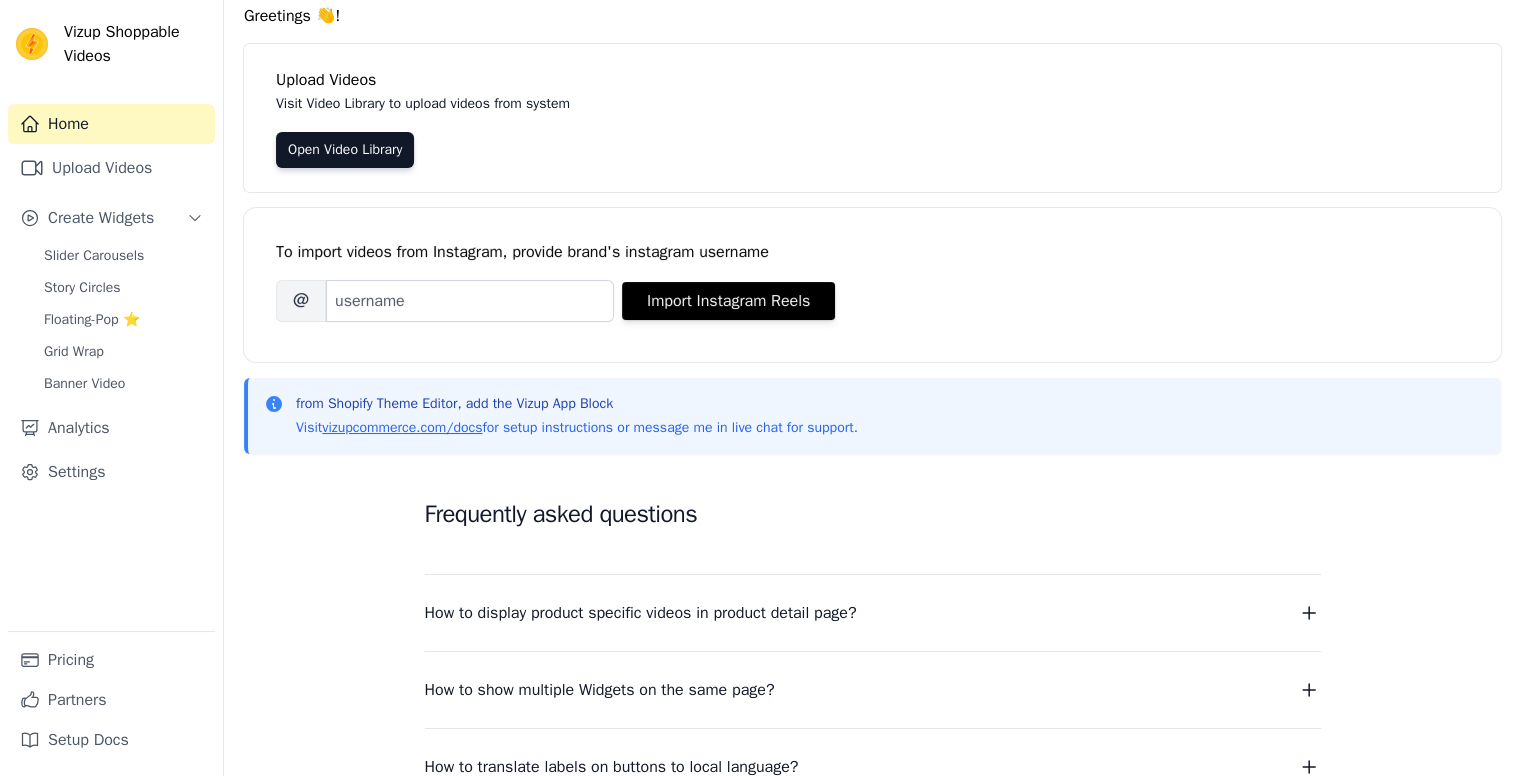 scroll, scrollTop: 0, scrollLeft: 0, axis: both 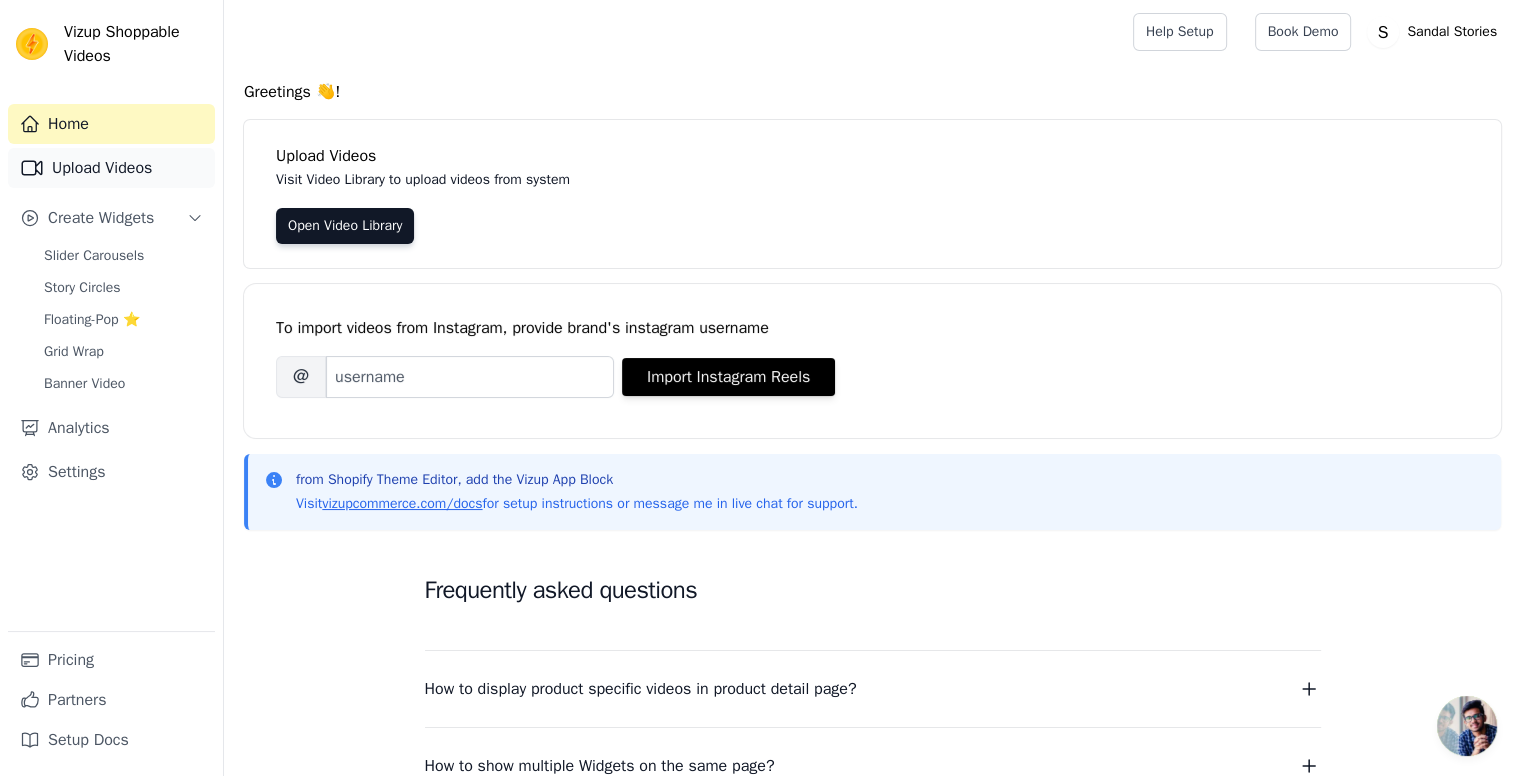 click on "Upload Videos" at bounding box center [111, 168] 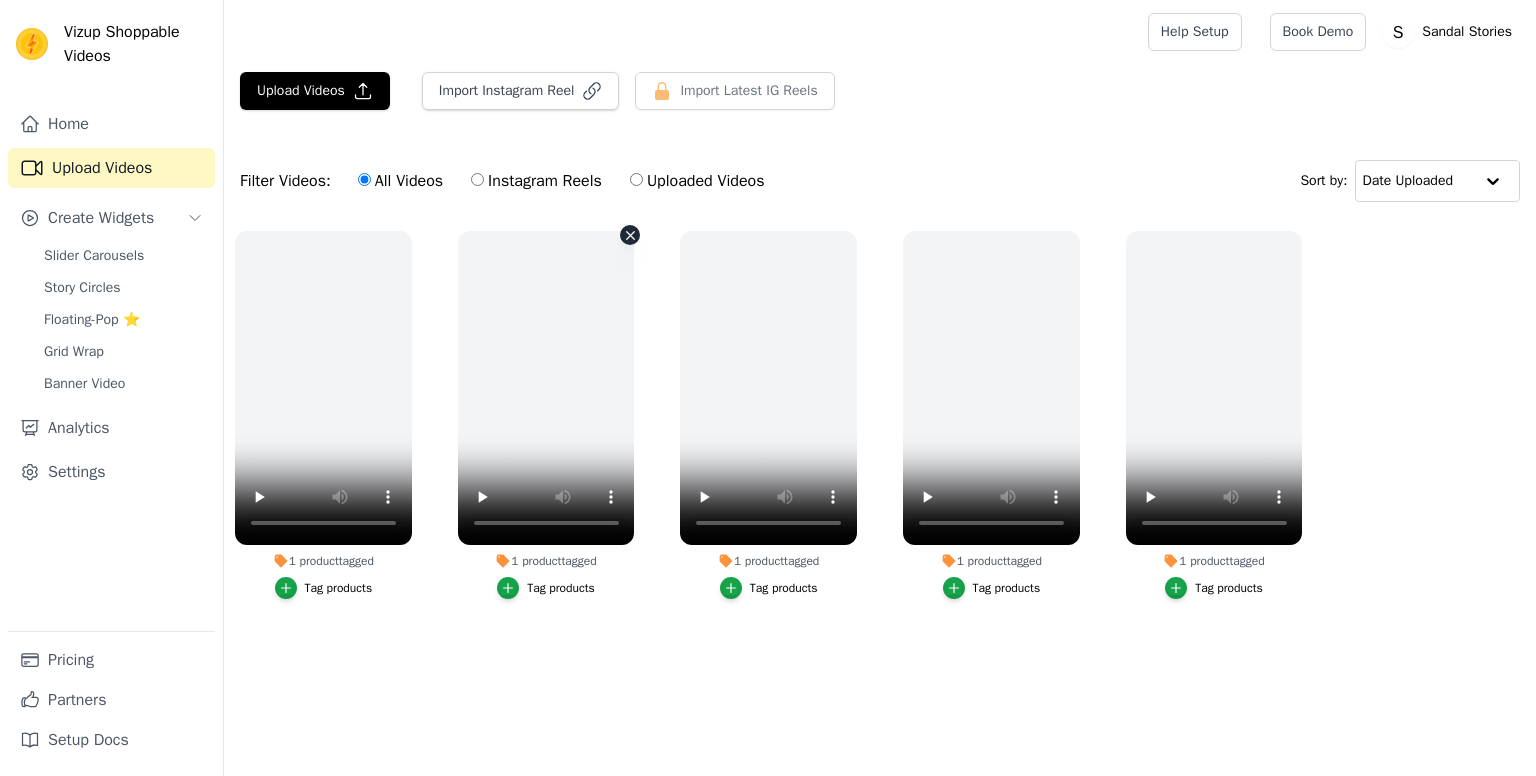 scroll, scrollTop: 0, scrollLeft: 0, axis: both 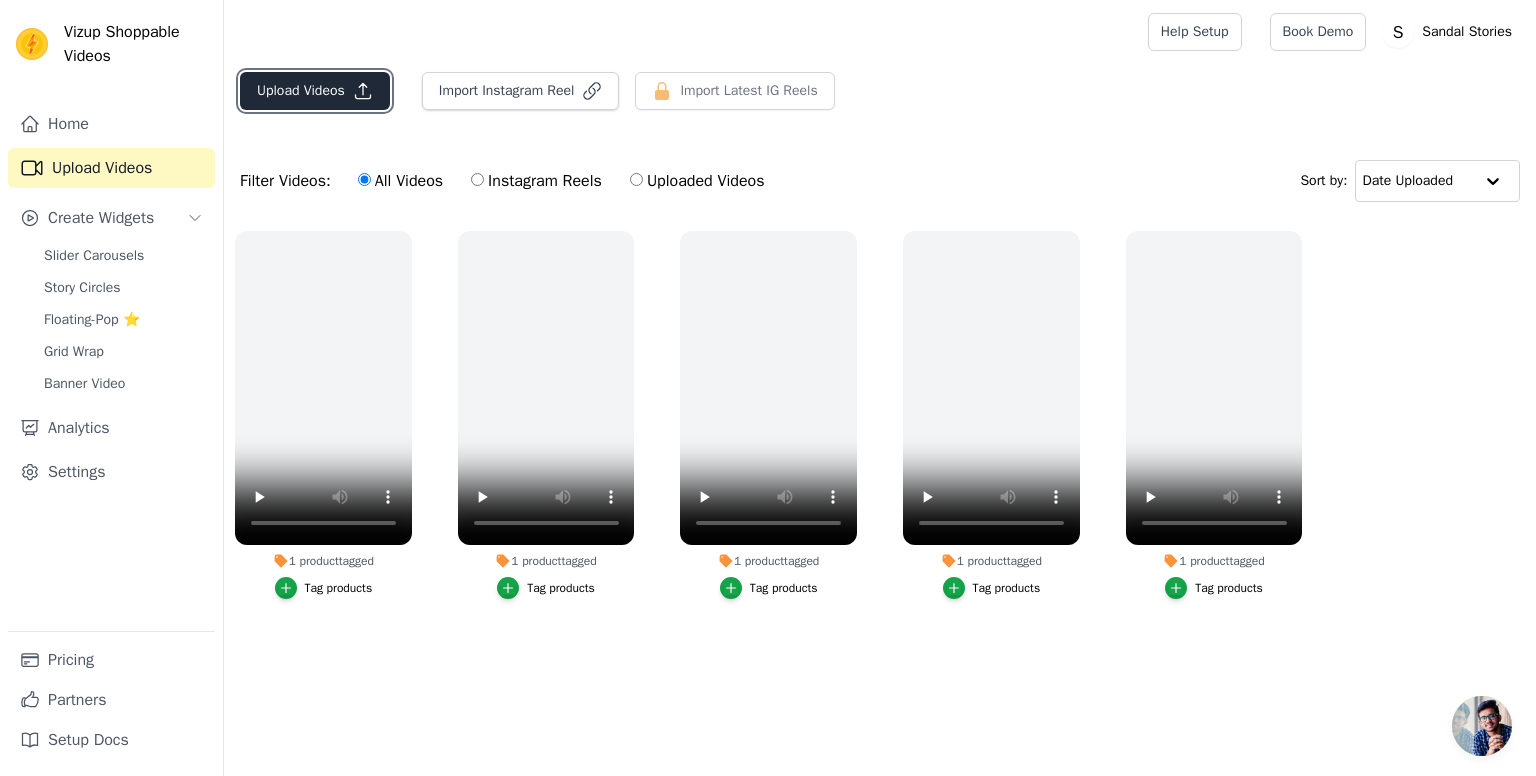 click on "Upload Videos" at bounding box center (315, 91) 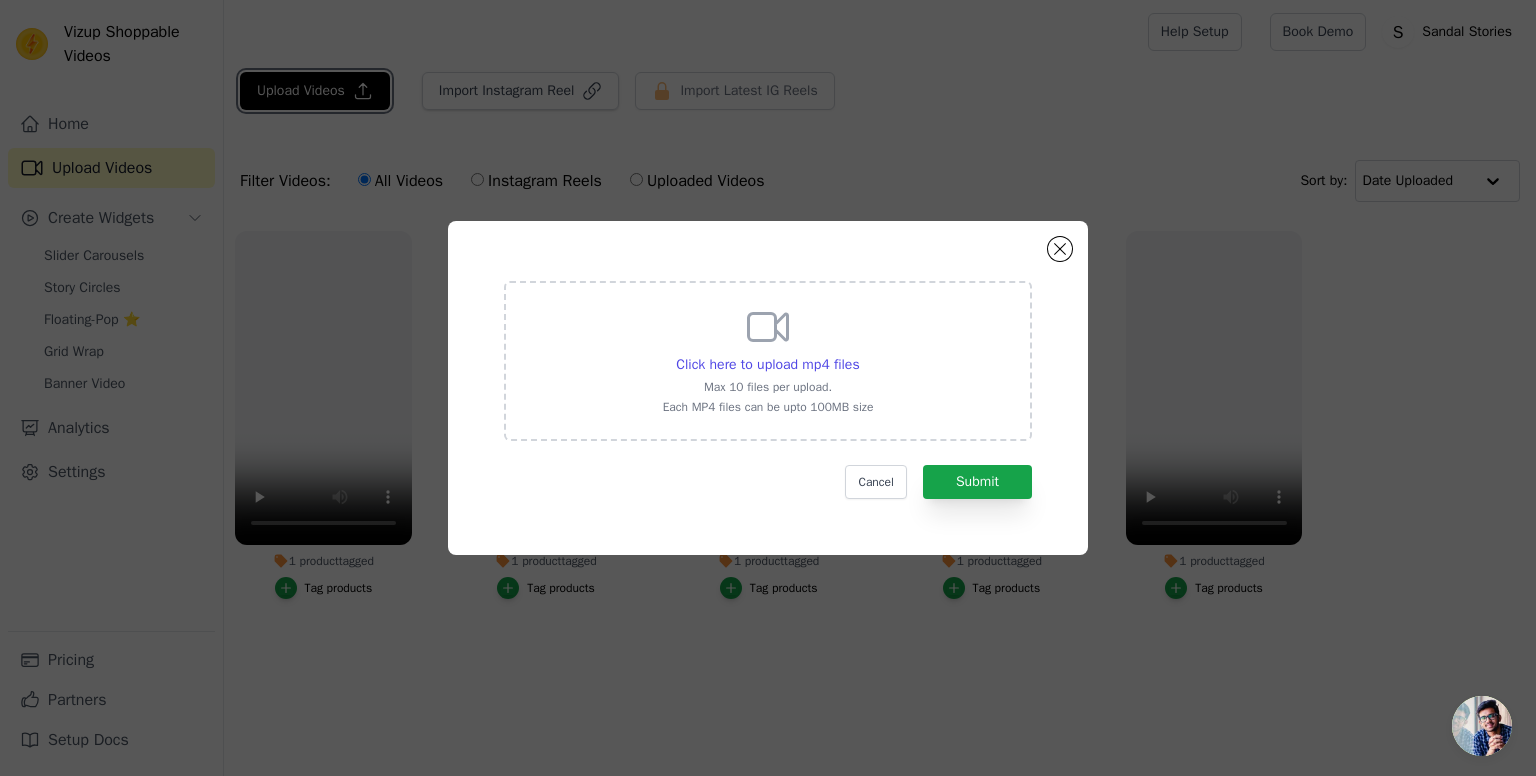 type 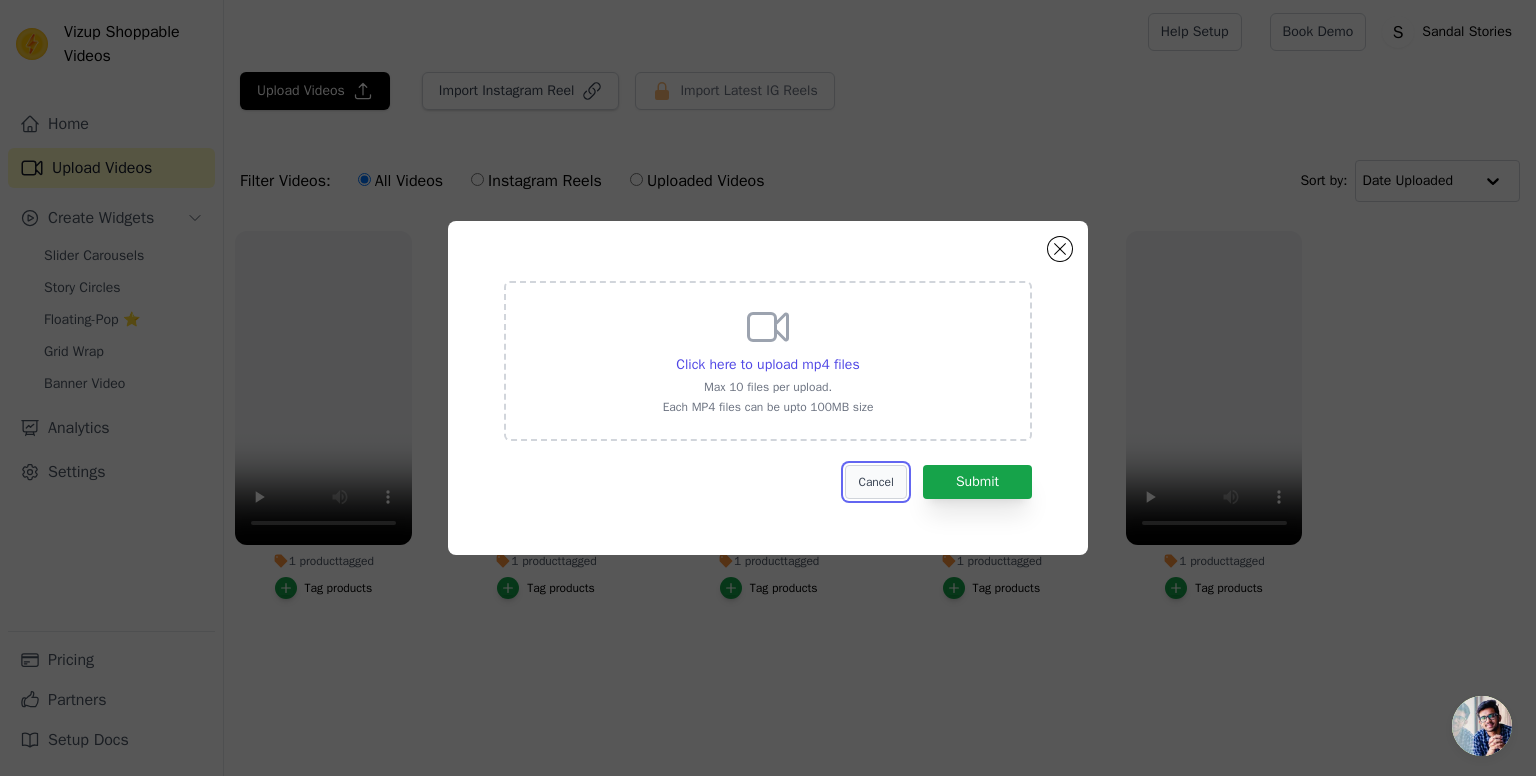click on "Cancel" at bounding box center (875, 482) 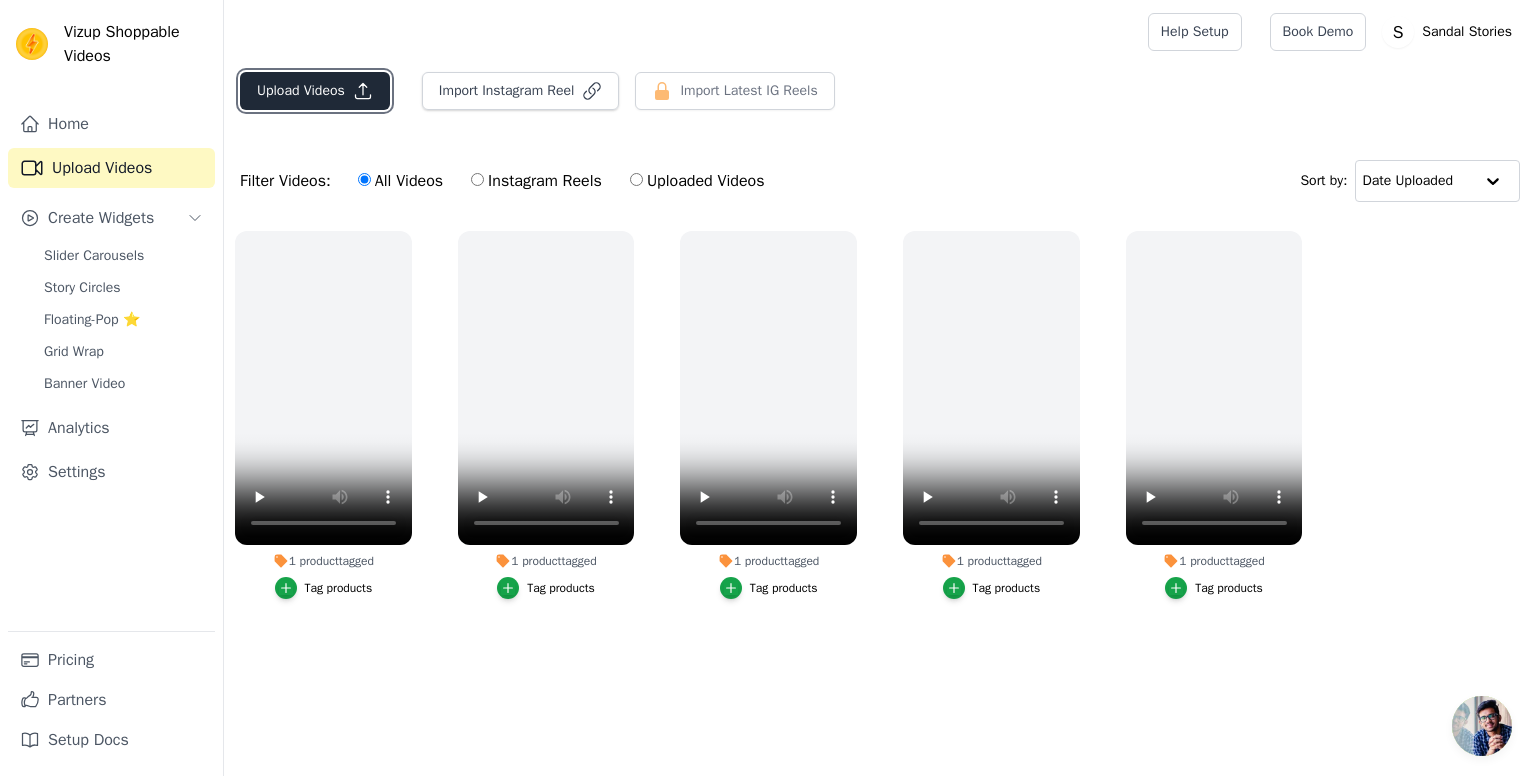 click on "Upload Videos" at bounding box center (315, 91) 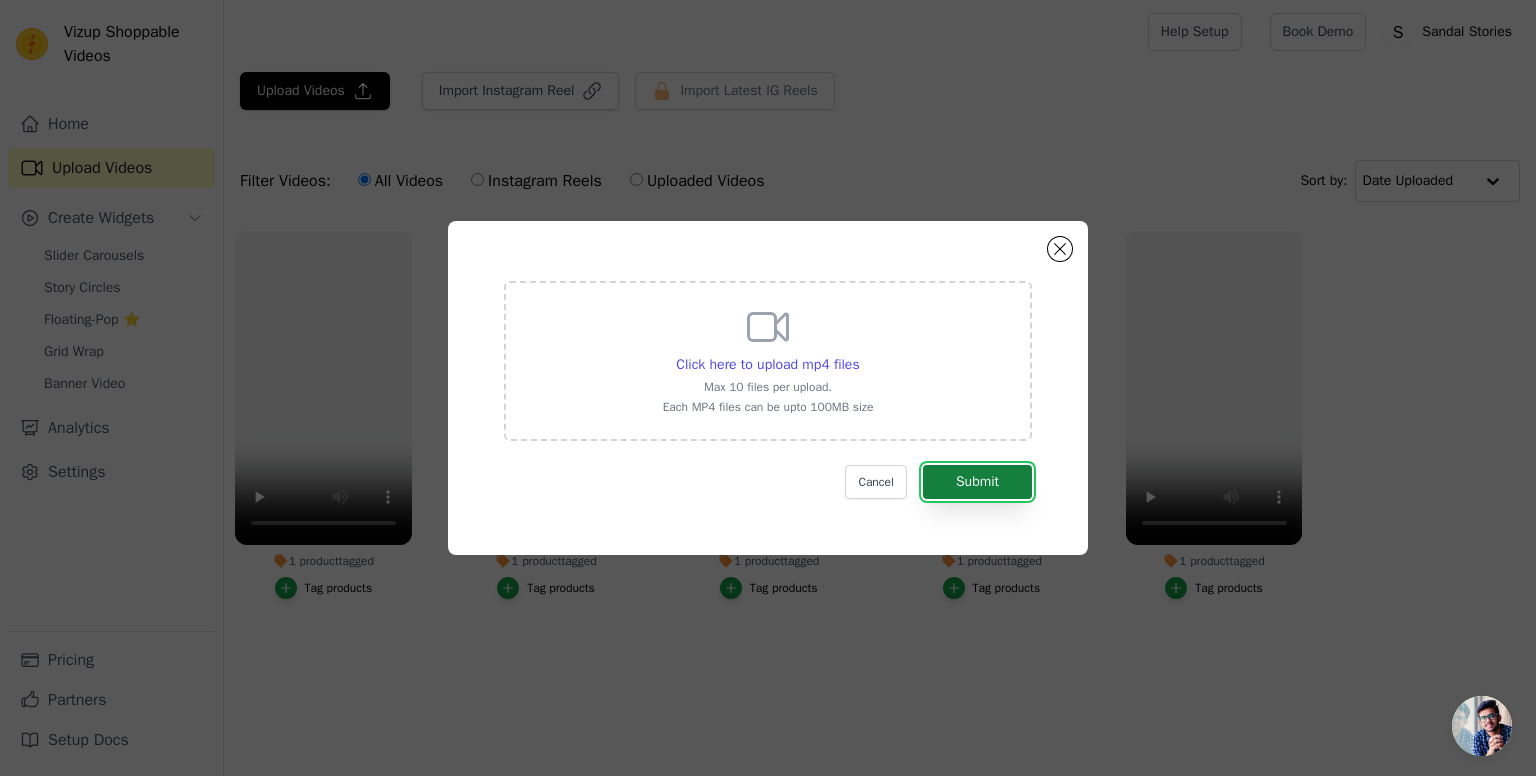 click on "Submit" at bounding box center [977, 482] 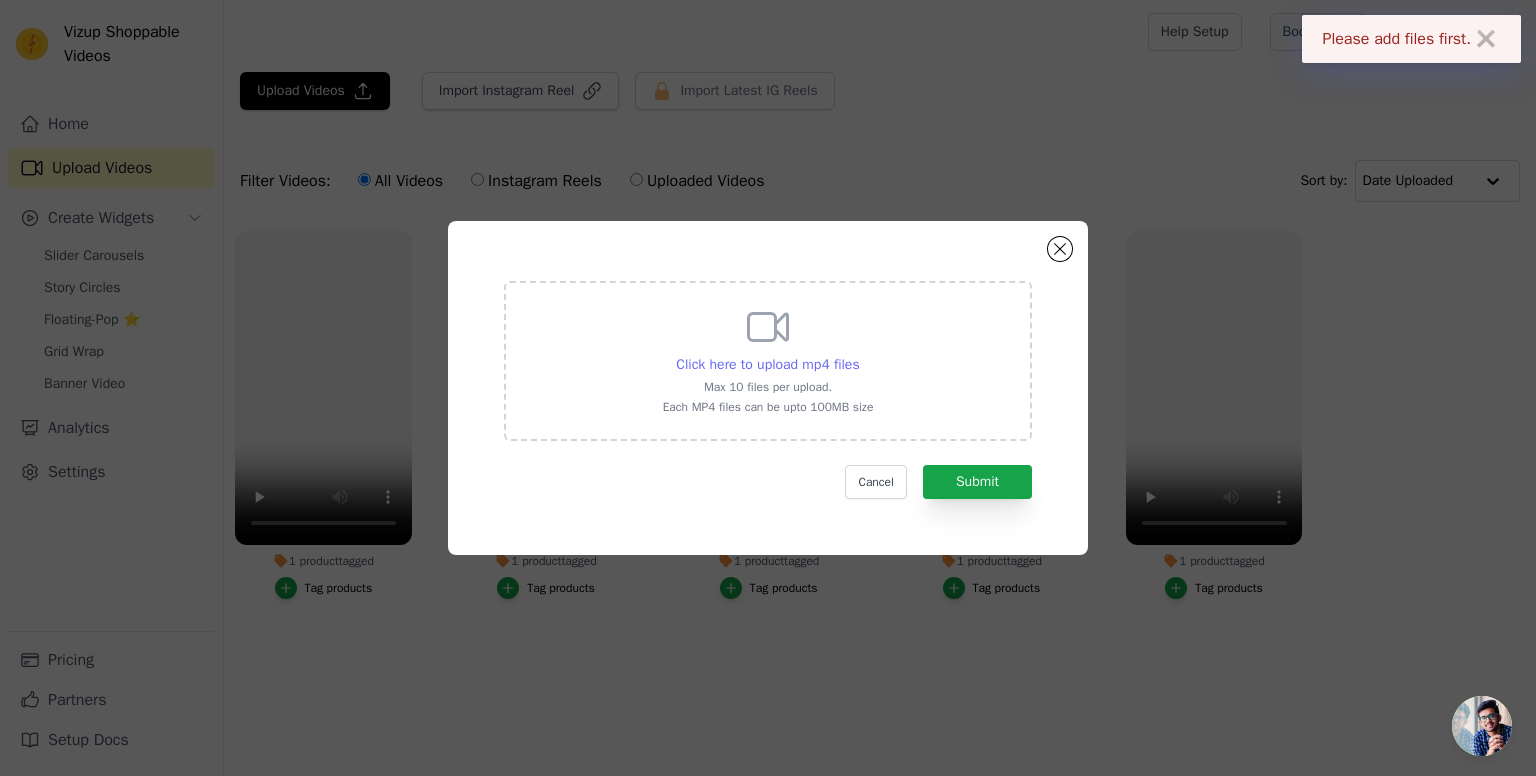 click on "Click here to upload mp4 files" at bounding box center [767, 364] 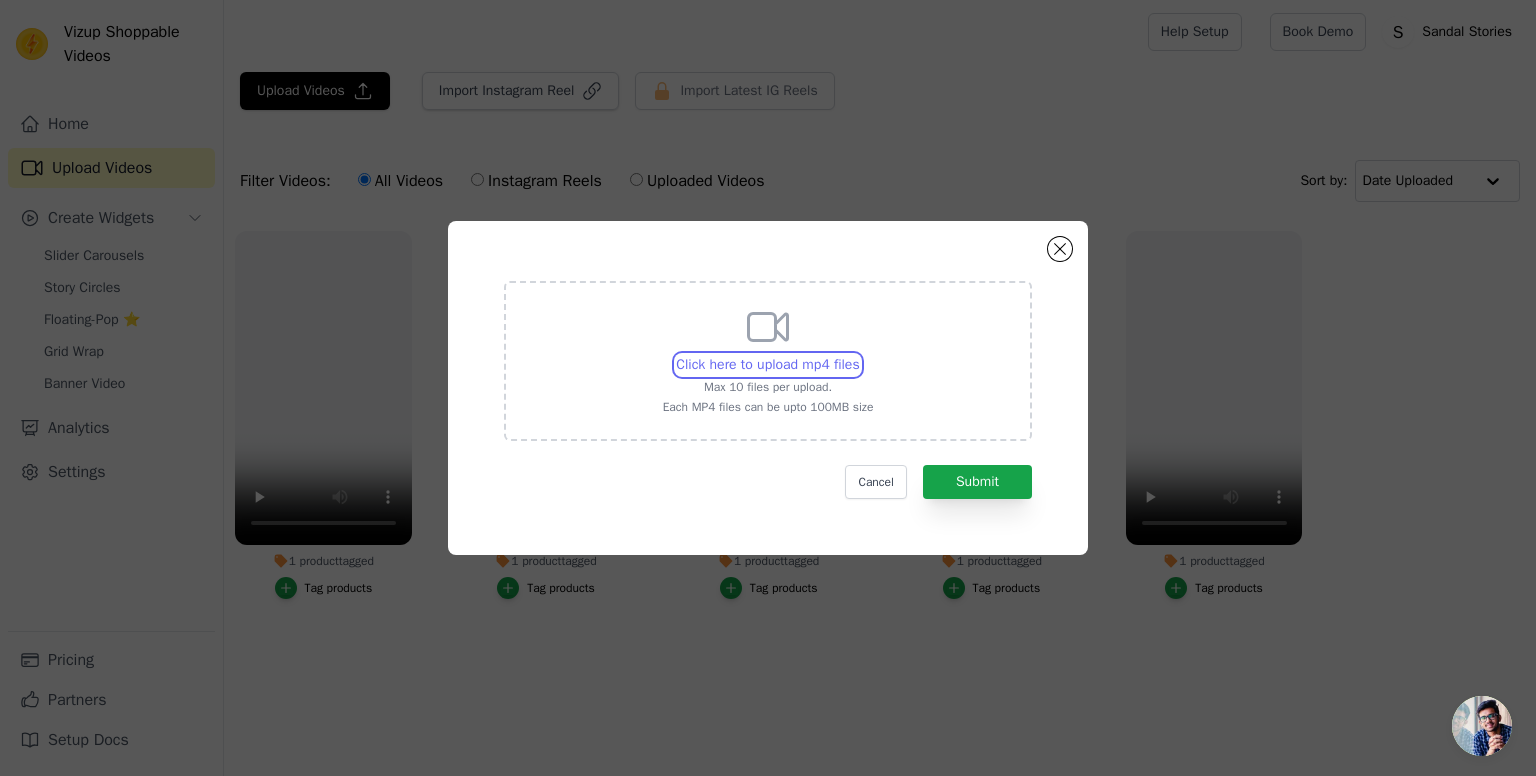 type on "C:\fakepath\Diamond Anklet Affair Flats.mp4" 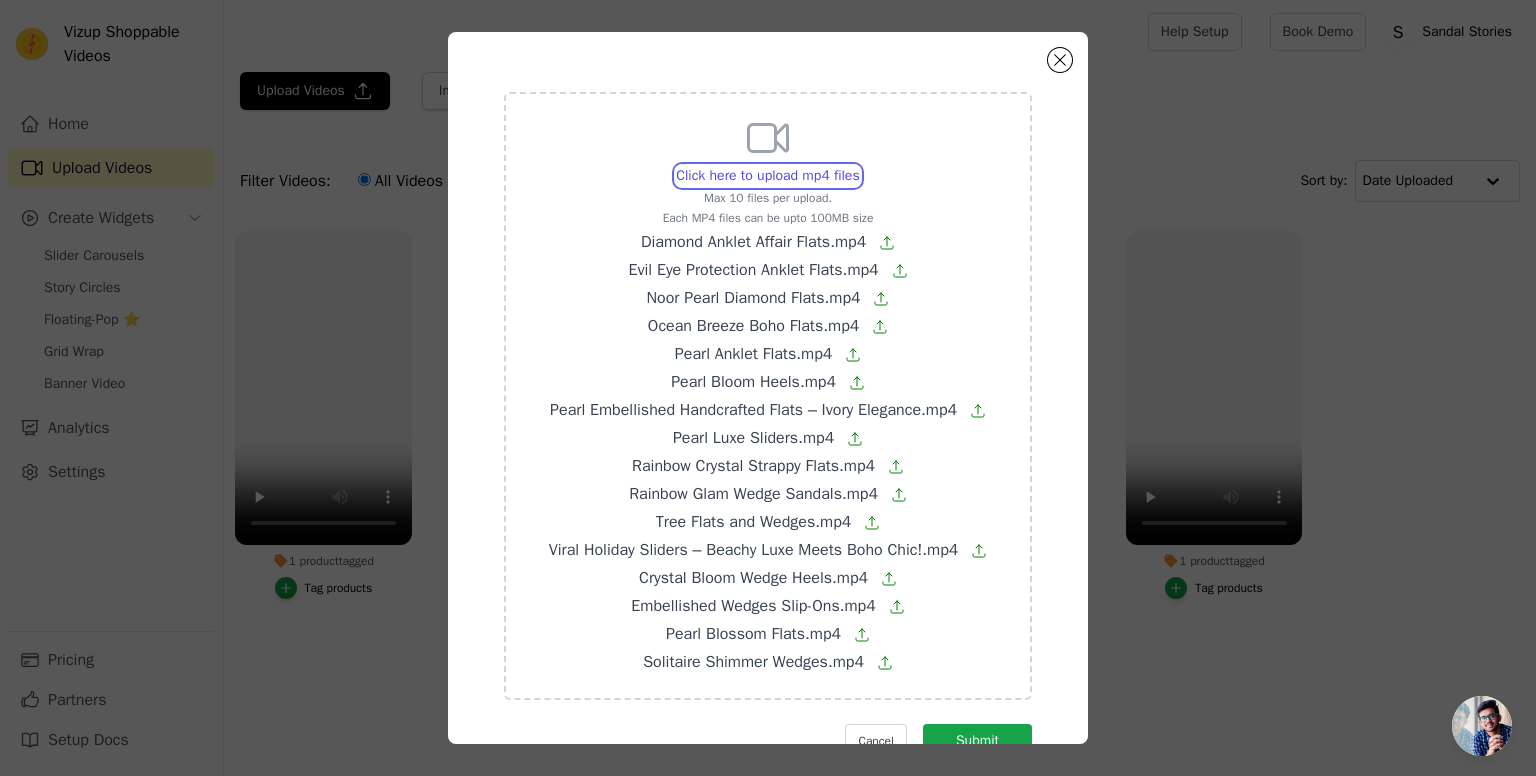 scroll, scrollTop: 68, scrollLeft: 0, axis: vertical 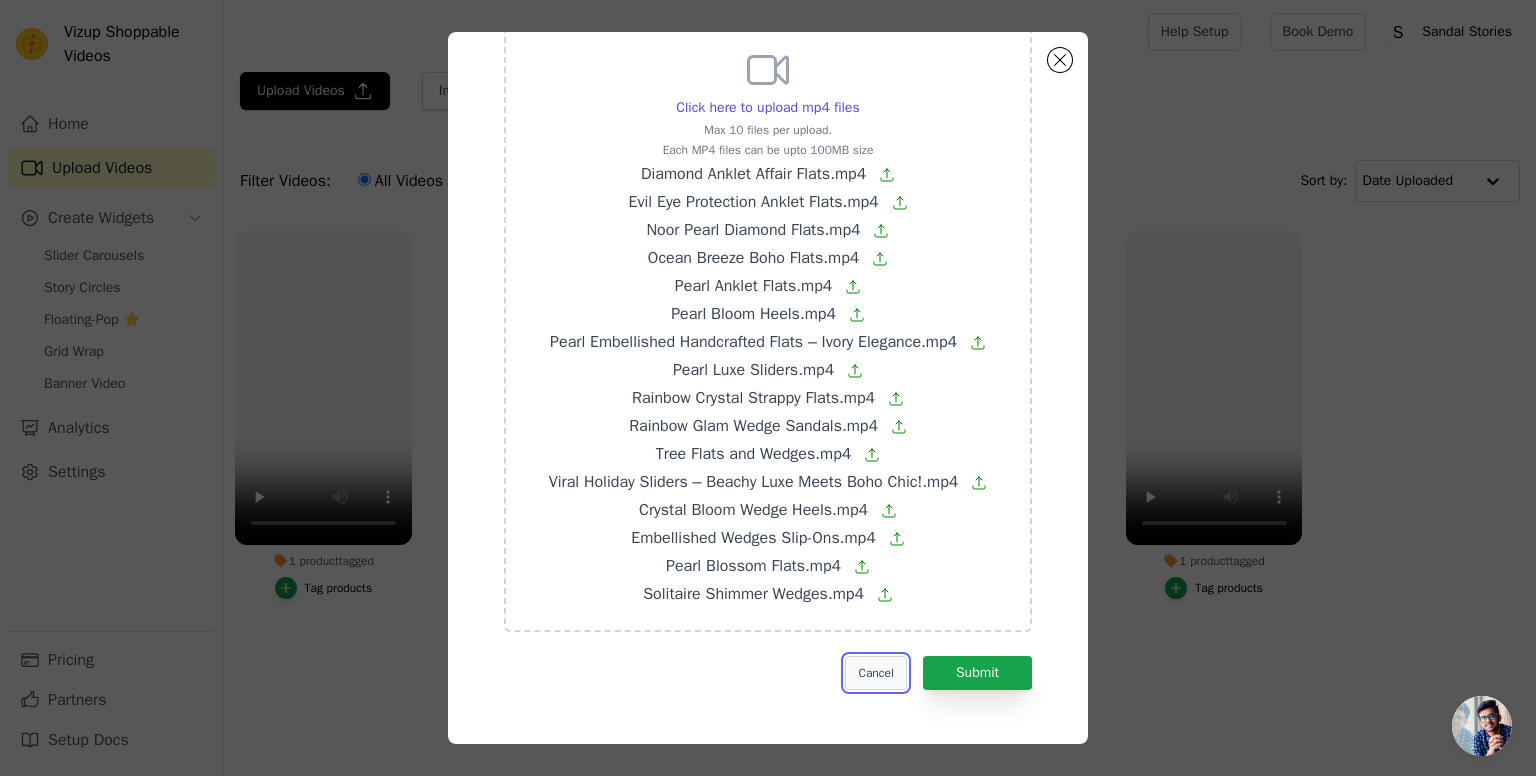 click on "Cancel" at bounding box center [875, 673] 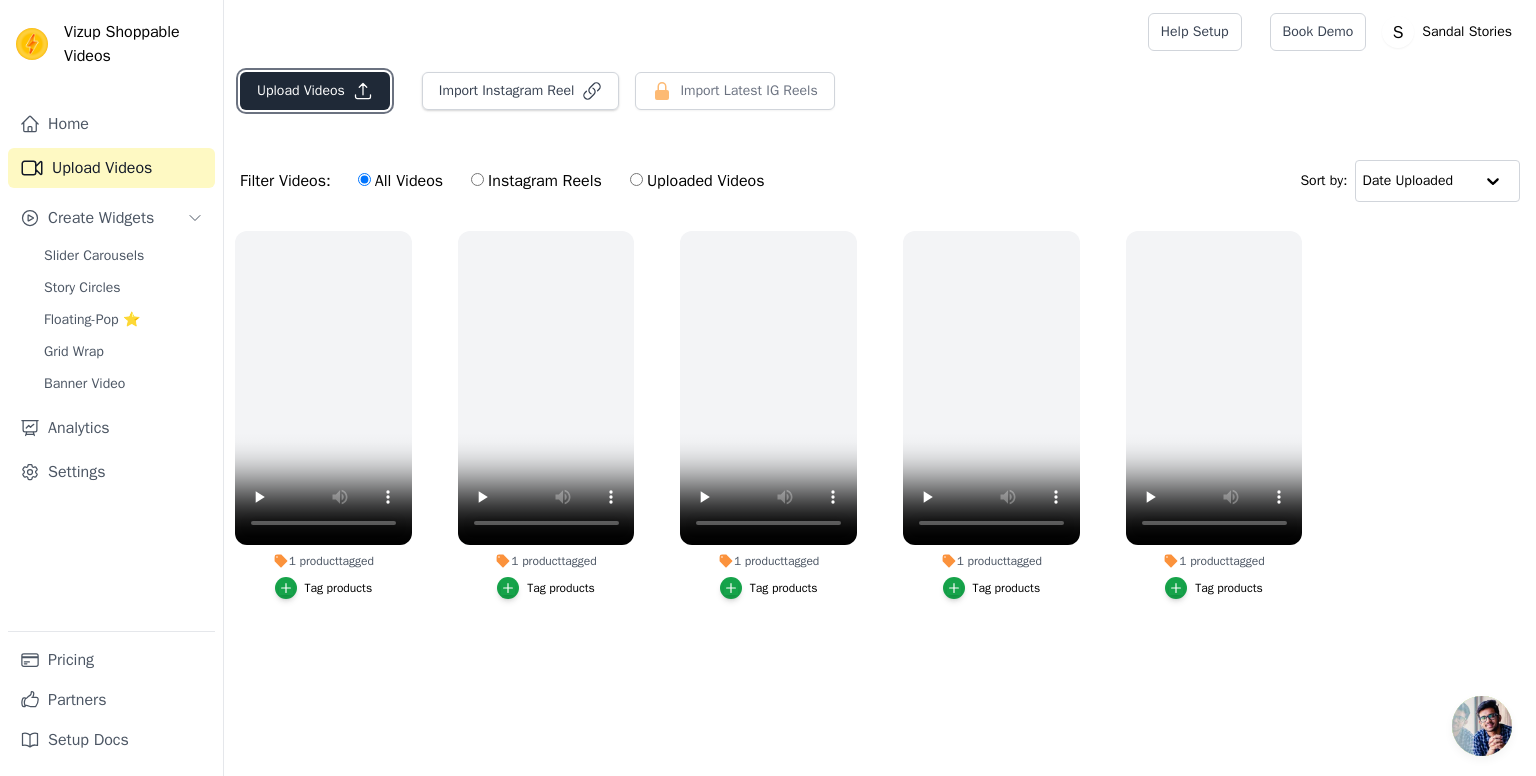 click on "Upload Videos" at bounding box center [315, 91] 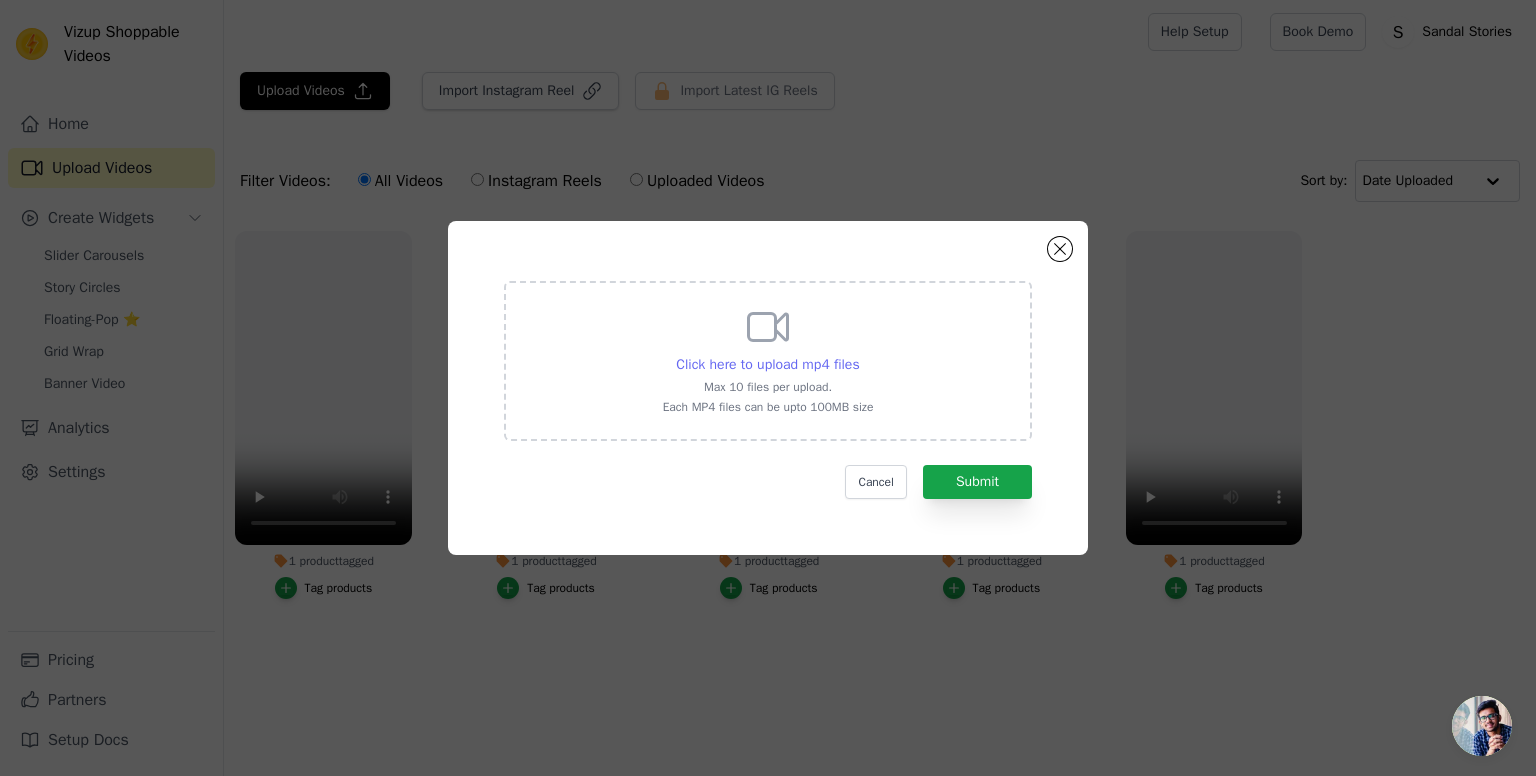 click on "Click here to upload mp4 files" at bounding box center [767, 364] 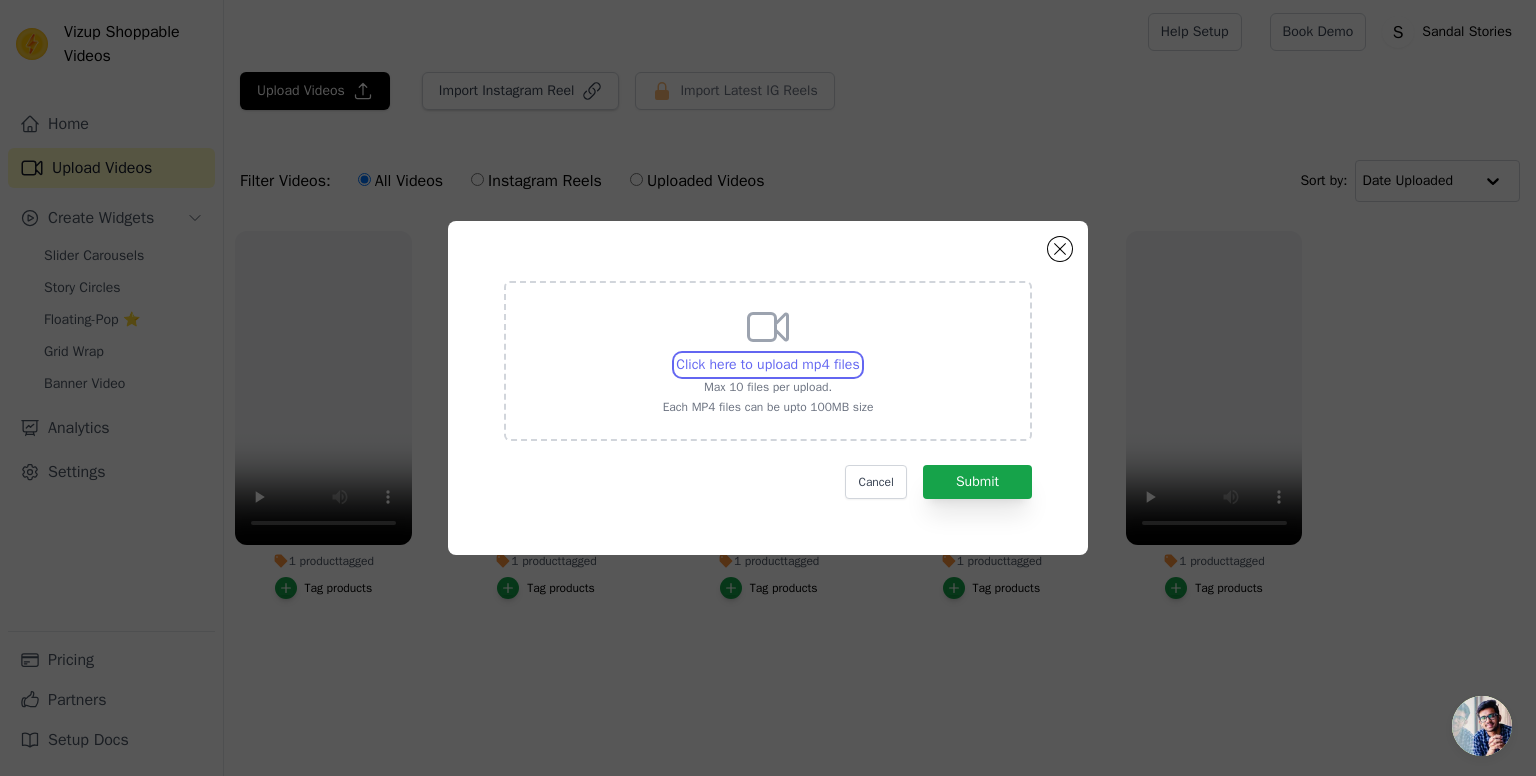 type on "C:\fakepath\Diamond Anklet Affair Flats.mp4" 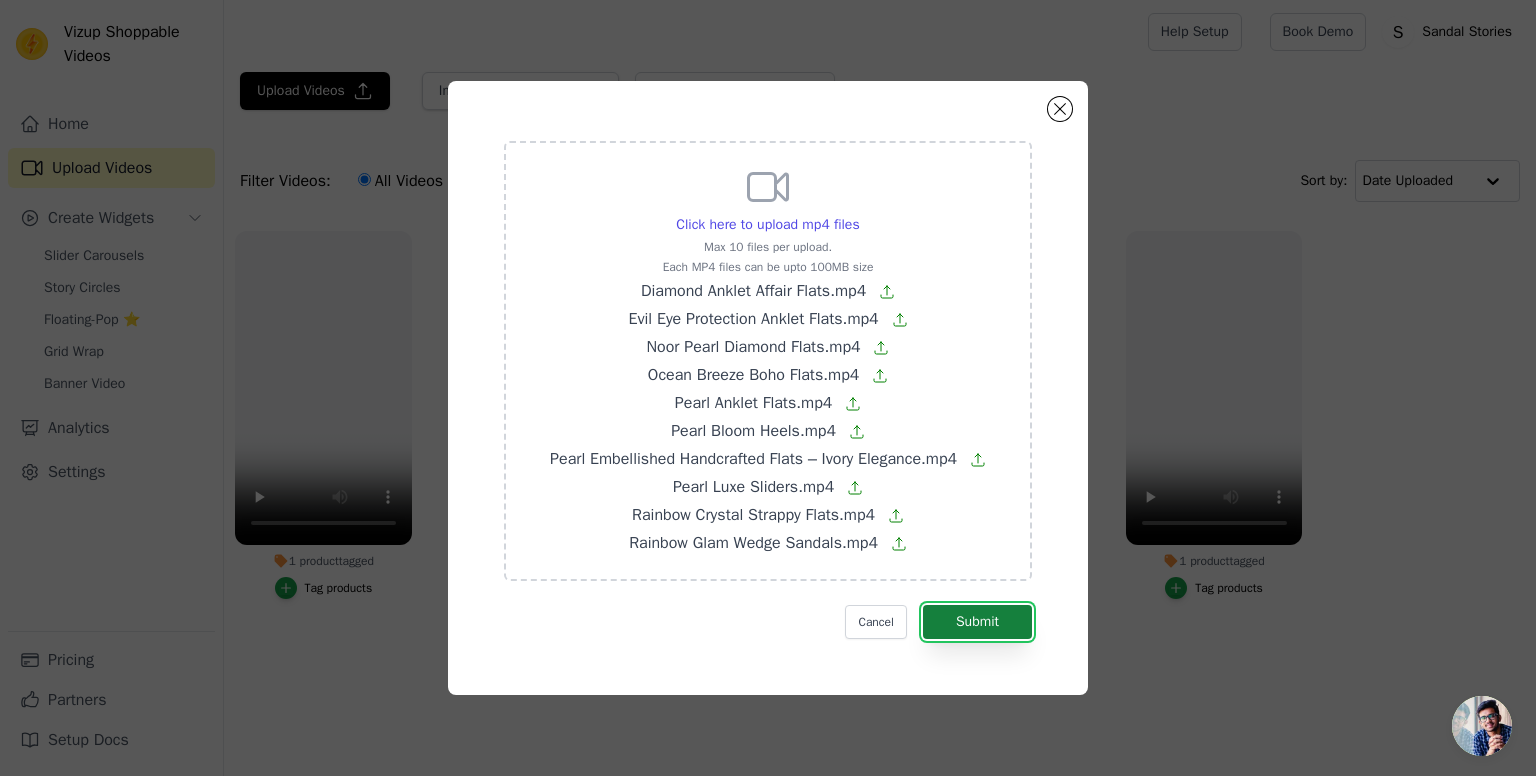 click on "Submit" at bounding box center (977, 622) 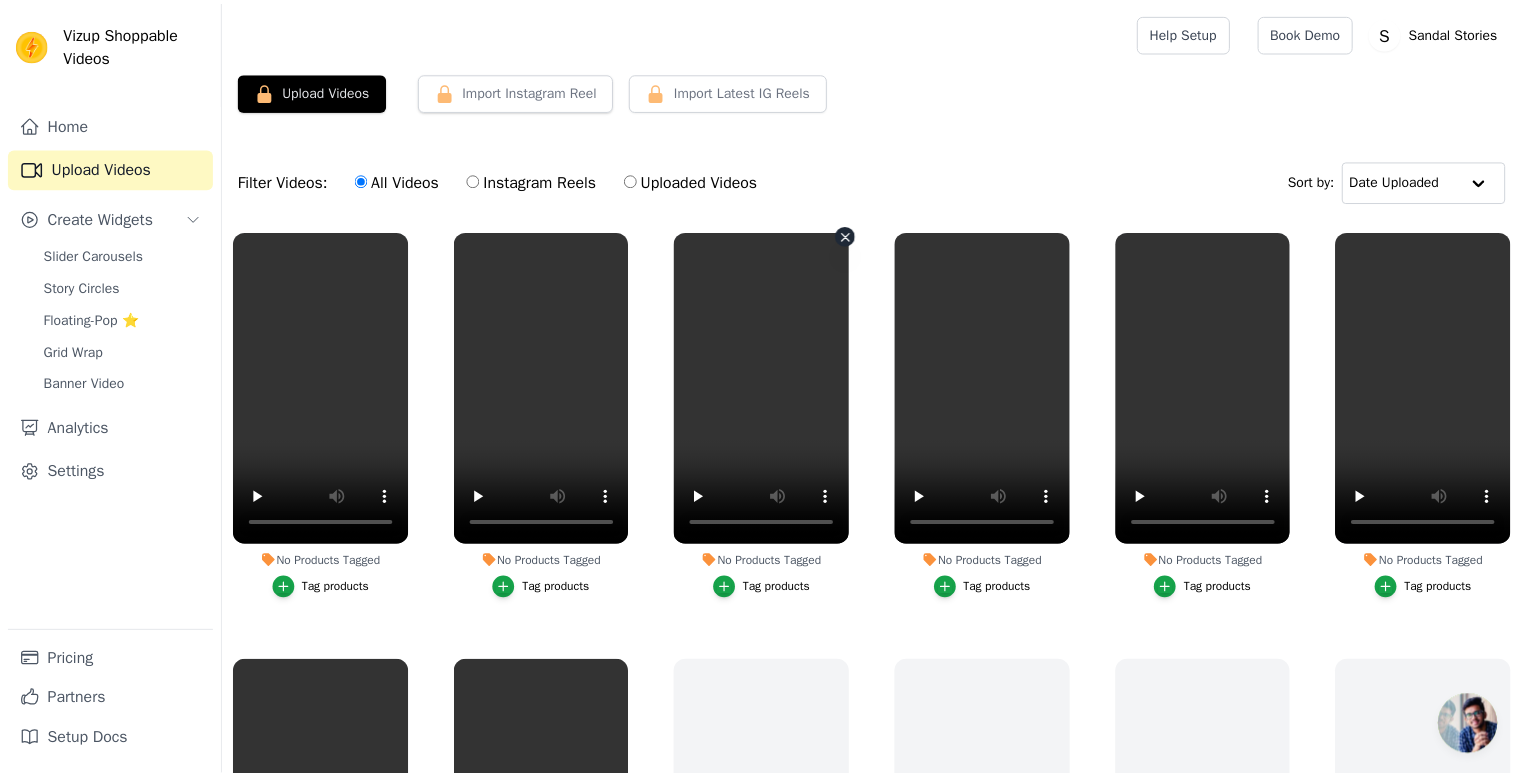 scroll, scrollTop: 0, scrollLeft: 0, axis: both 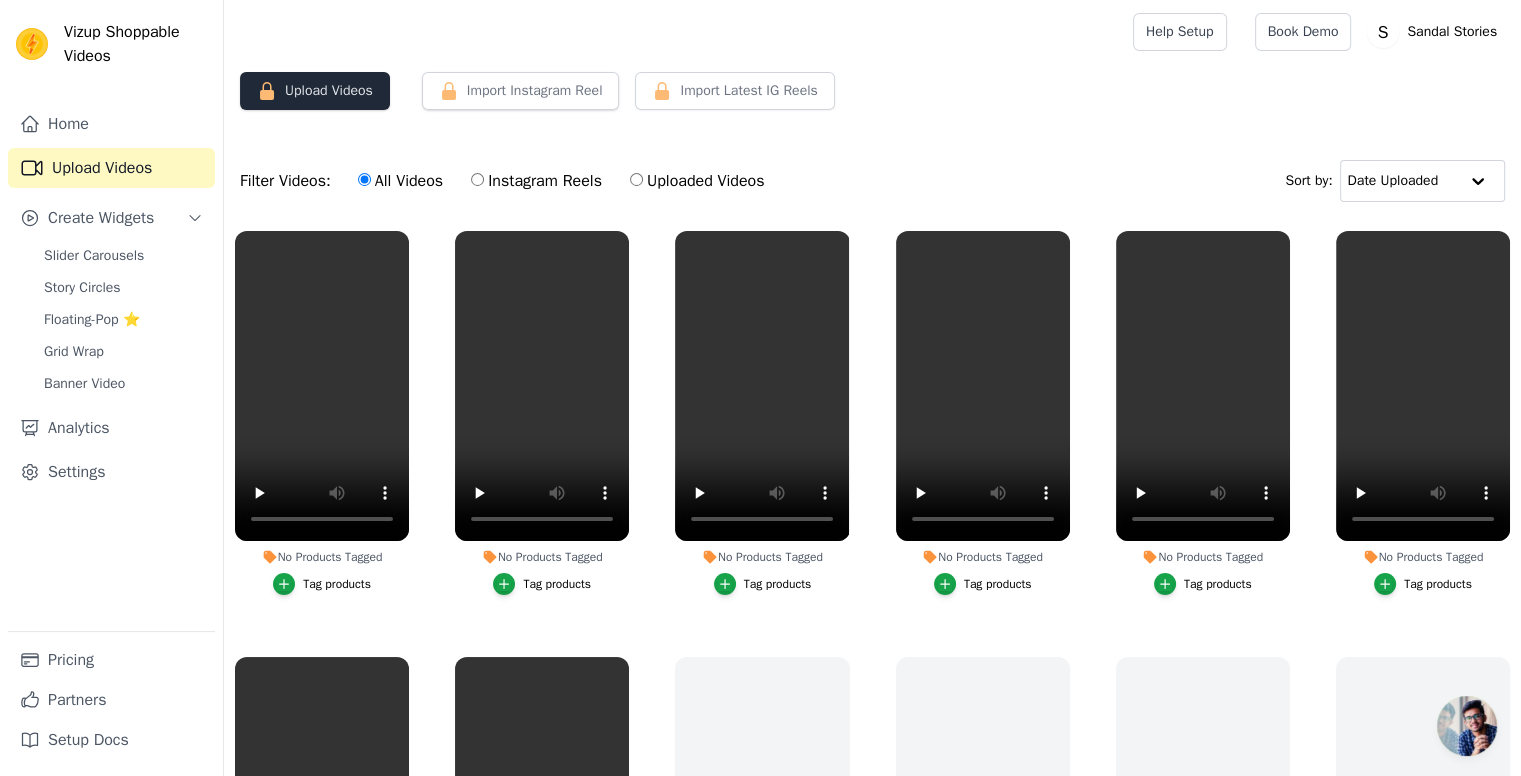 click on "Upload Videos" at bounding box center [315, 91] 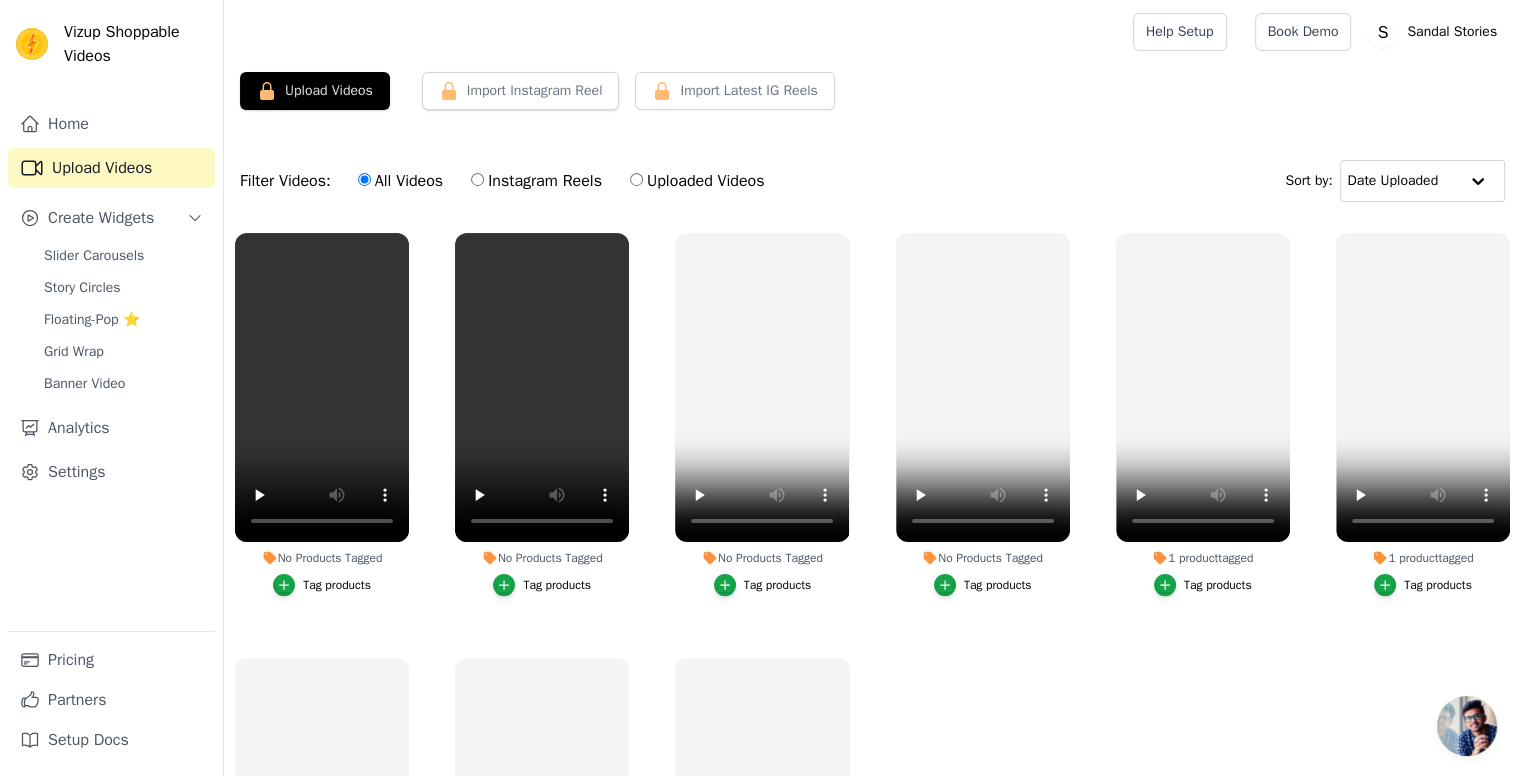 scroll, scrollTop: 567, scrollLeft: 0, axis: vertical 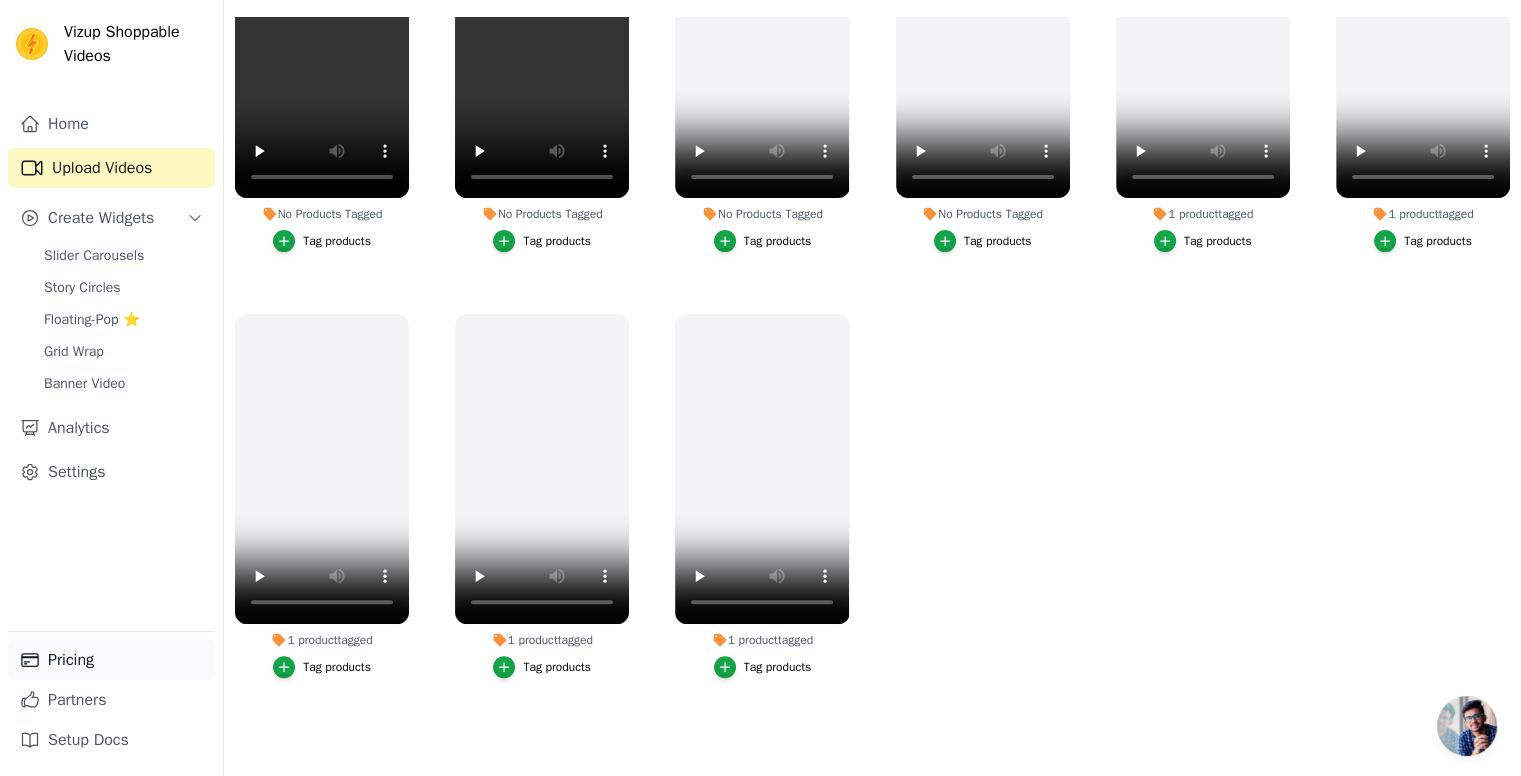 click on "Pricing" at bounding box center (111, 660) 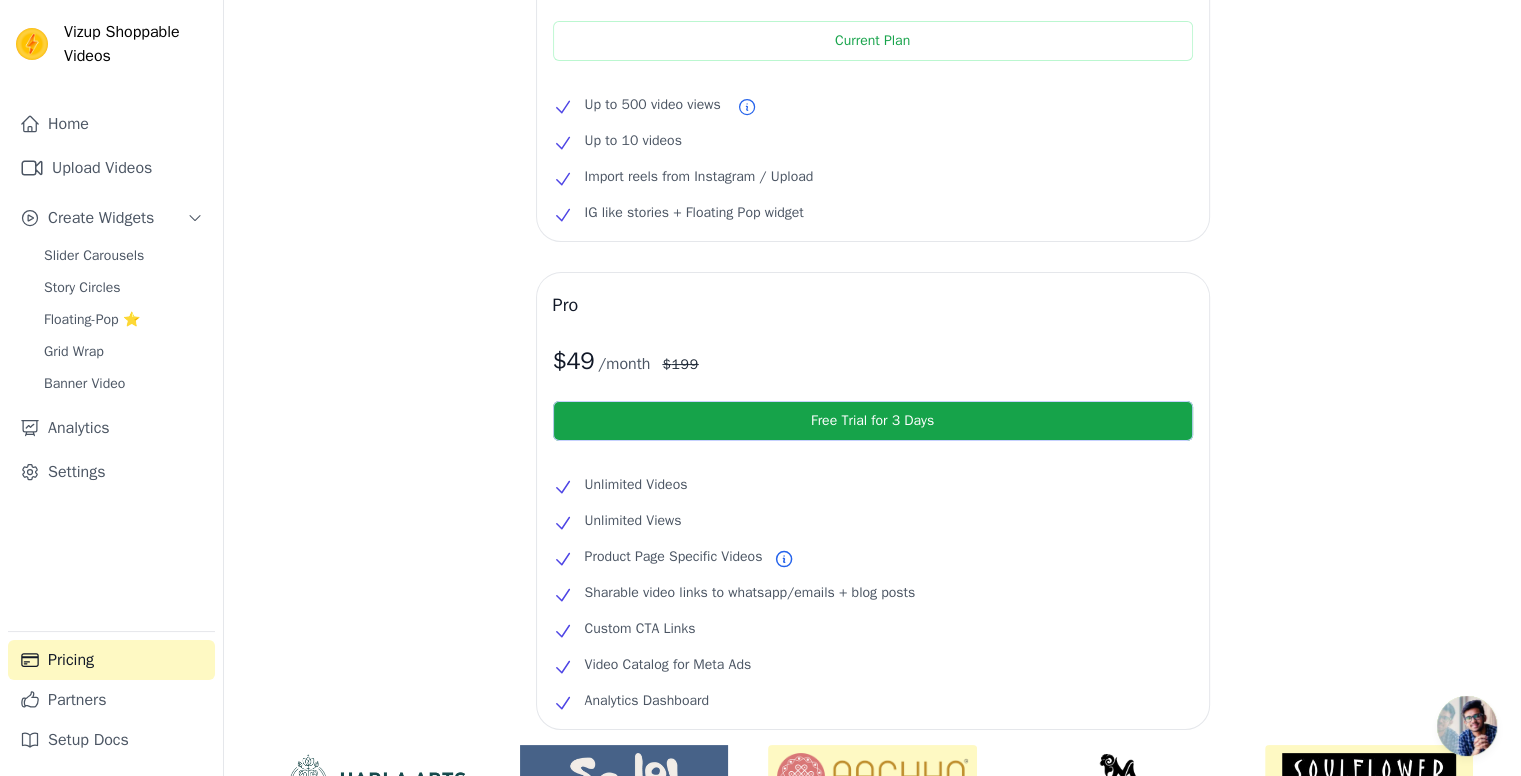 scroll, scrollTop: 0, scrollLeft: 0, axis: both 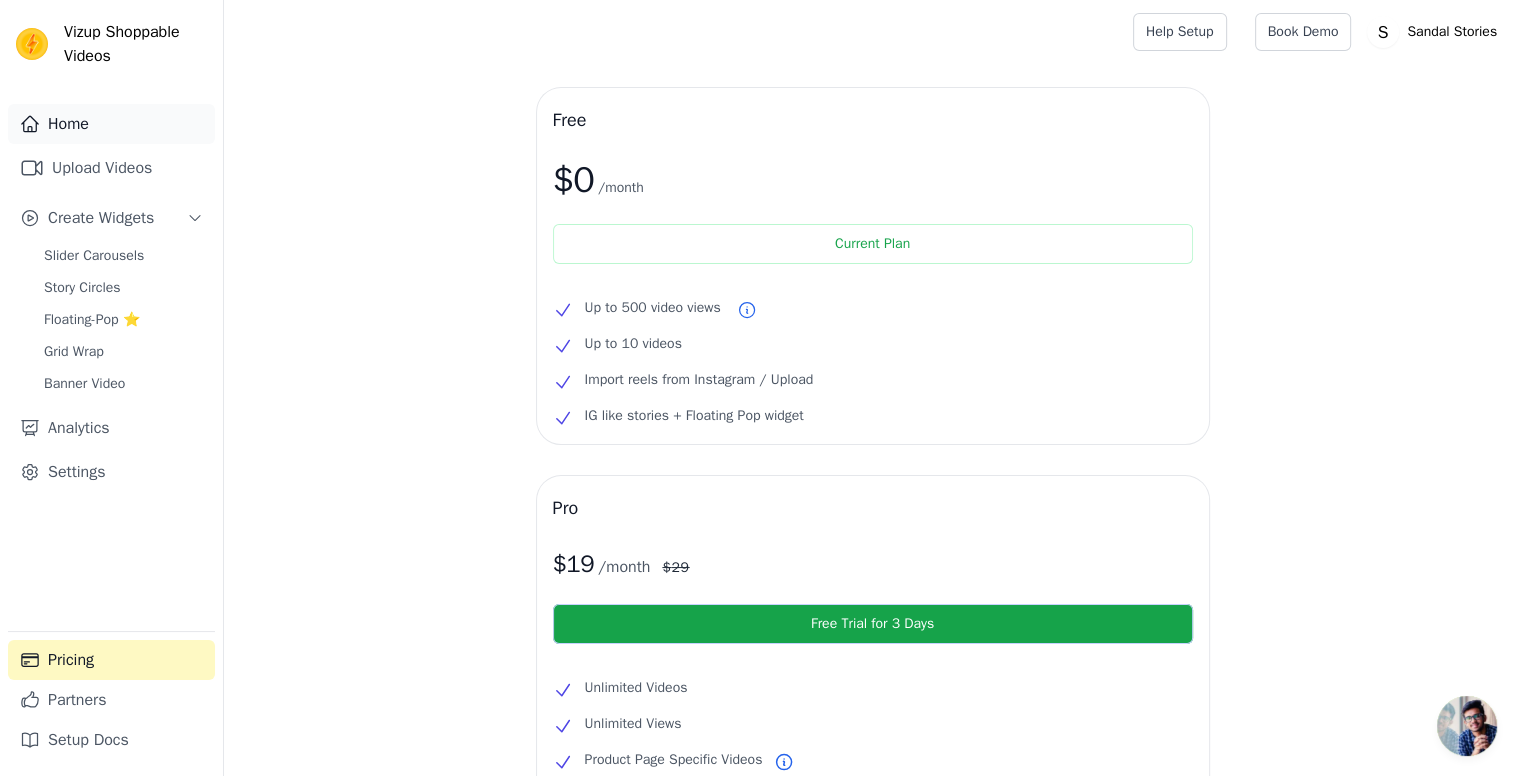 click on "Home" at bounding box center (111, 124) 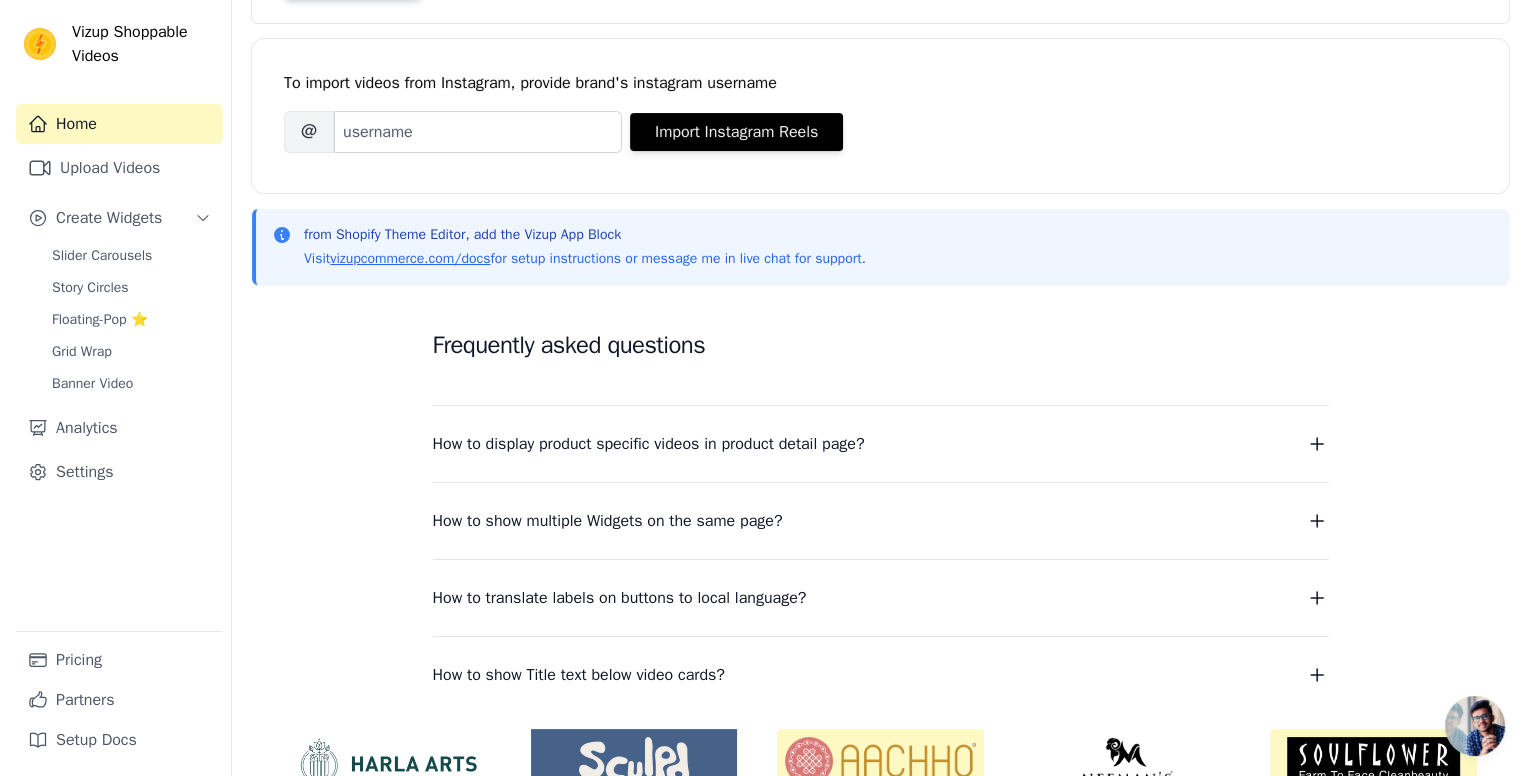 scroll, scrollTop: 0, scrollLeft: 0, axis: both 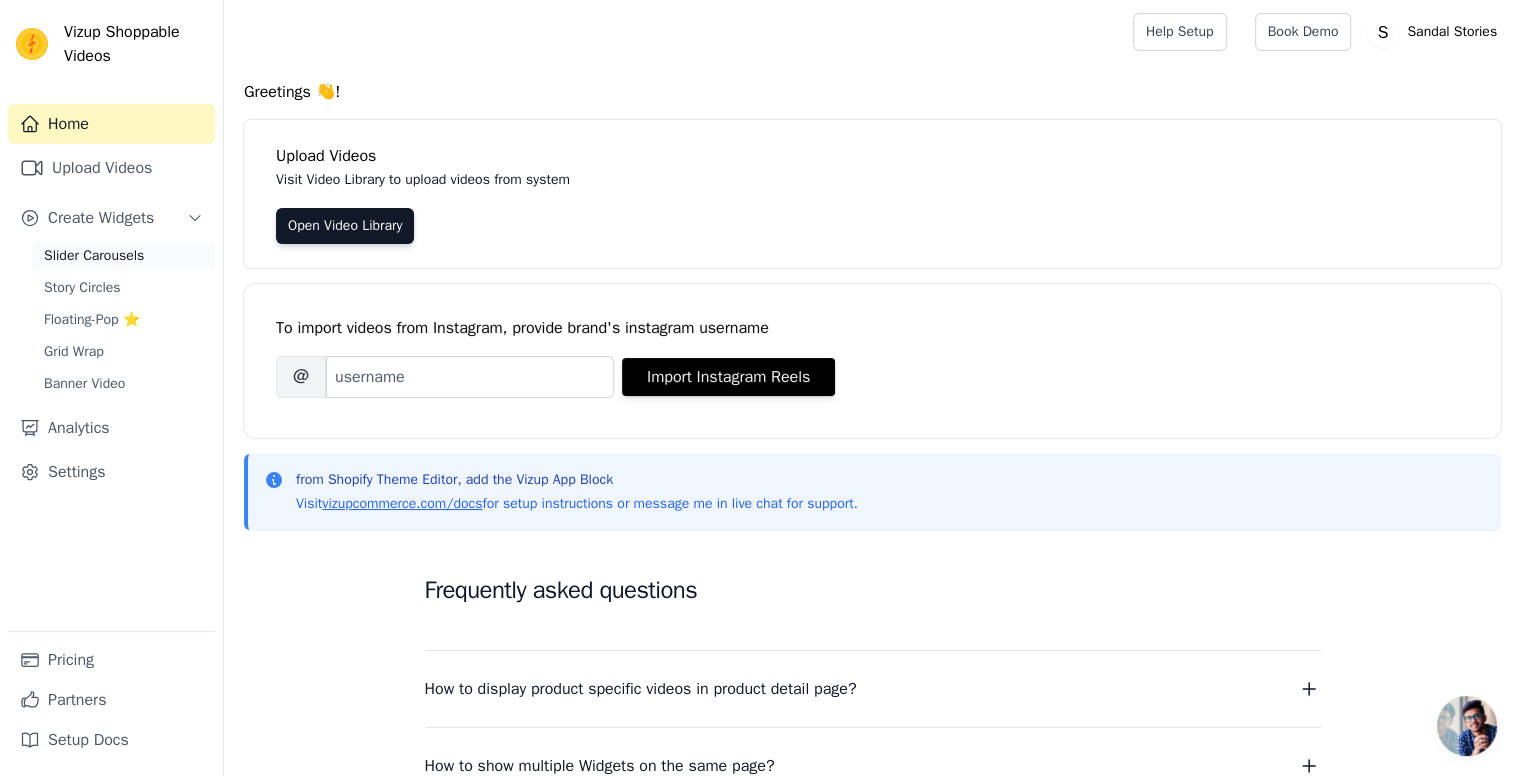 click on "Slider Carousels" at bounding box center (123, 256) 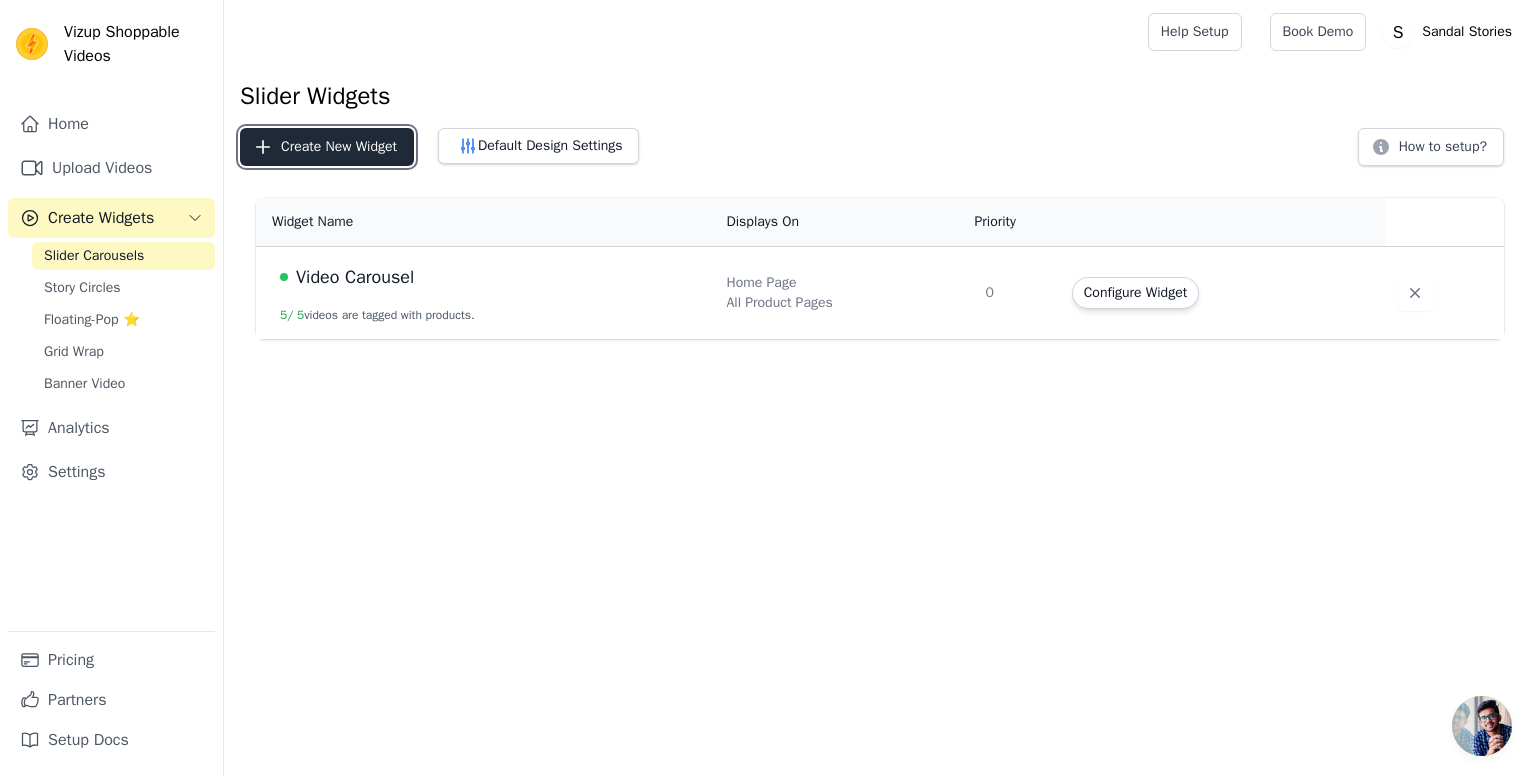 click on "Create New Widget" at bounding box center [327, 147] 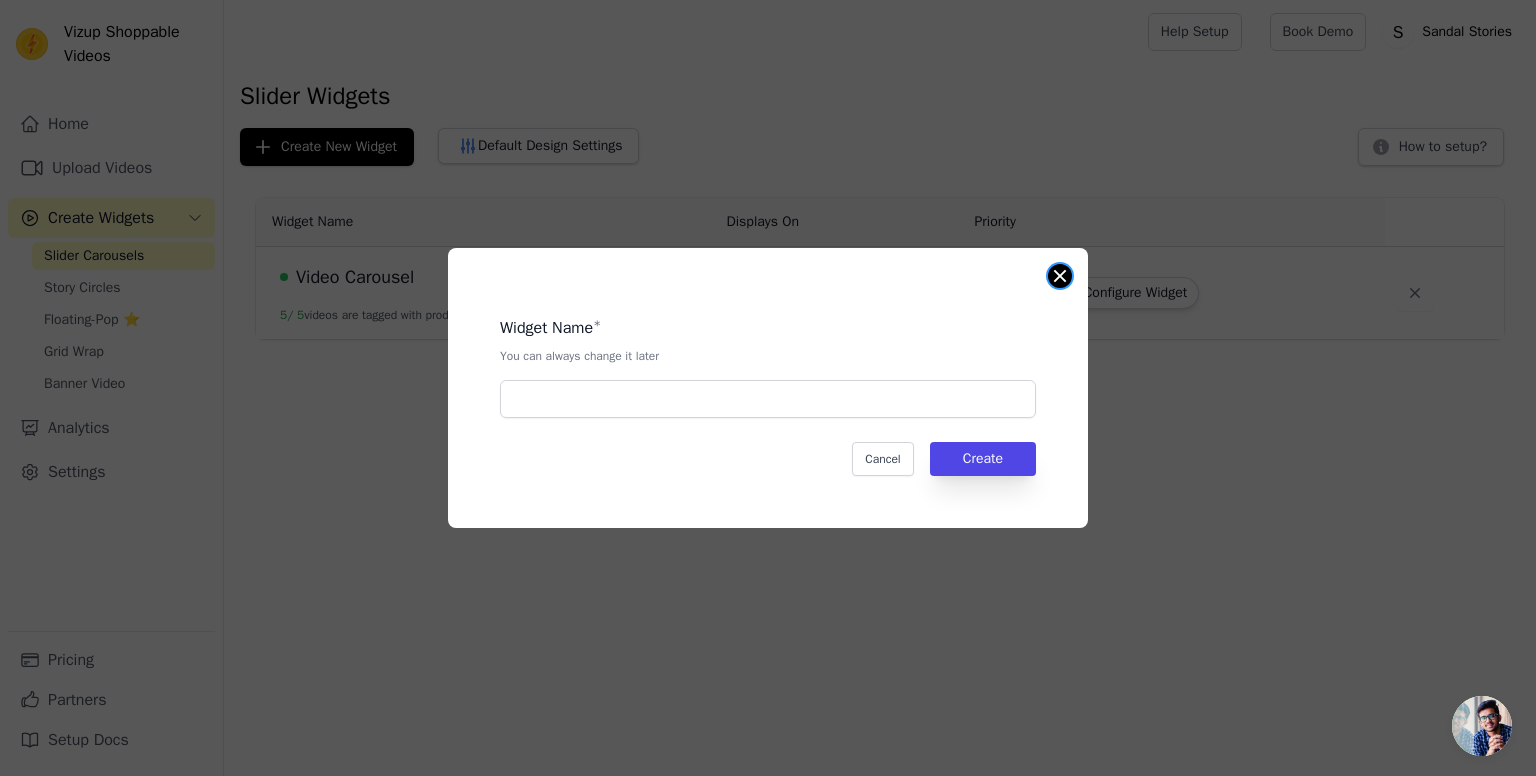 click at bounding box center (1060, 276) 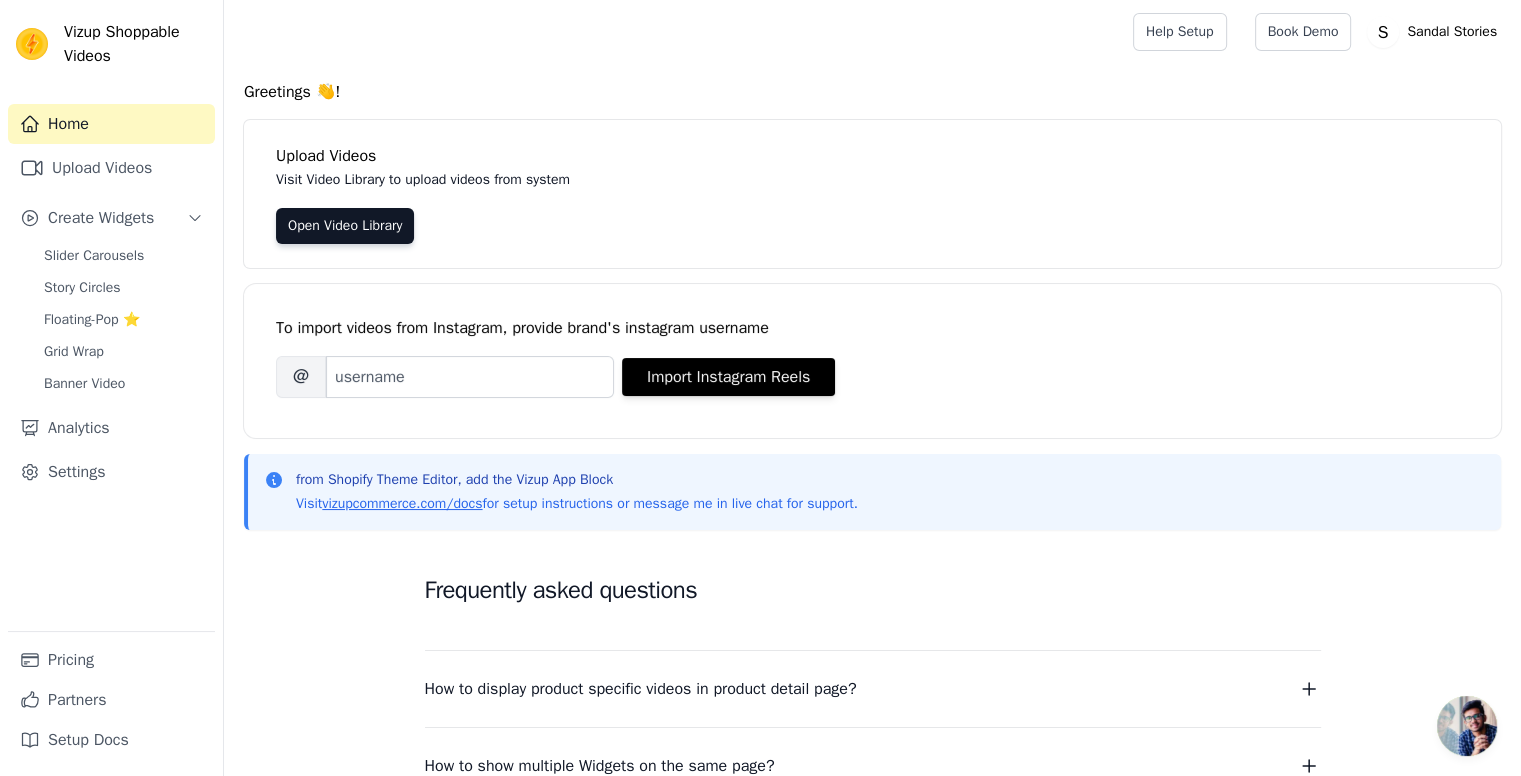 scroll, scrollTop: 0, scrollLeft: 0, axis: both 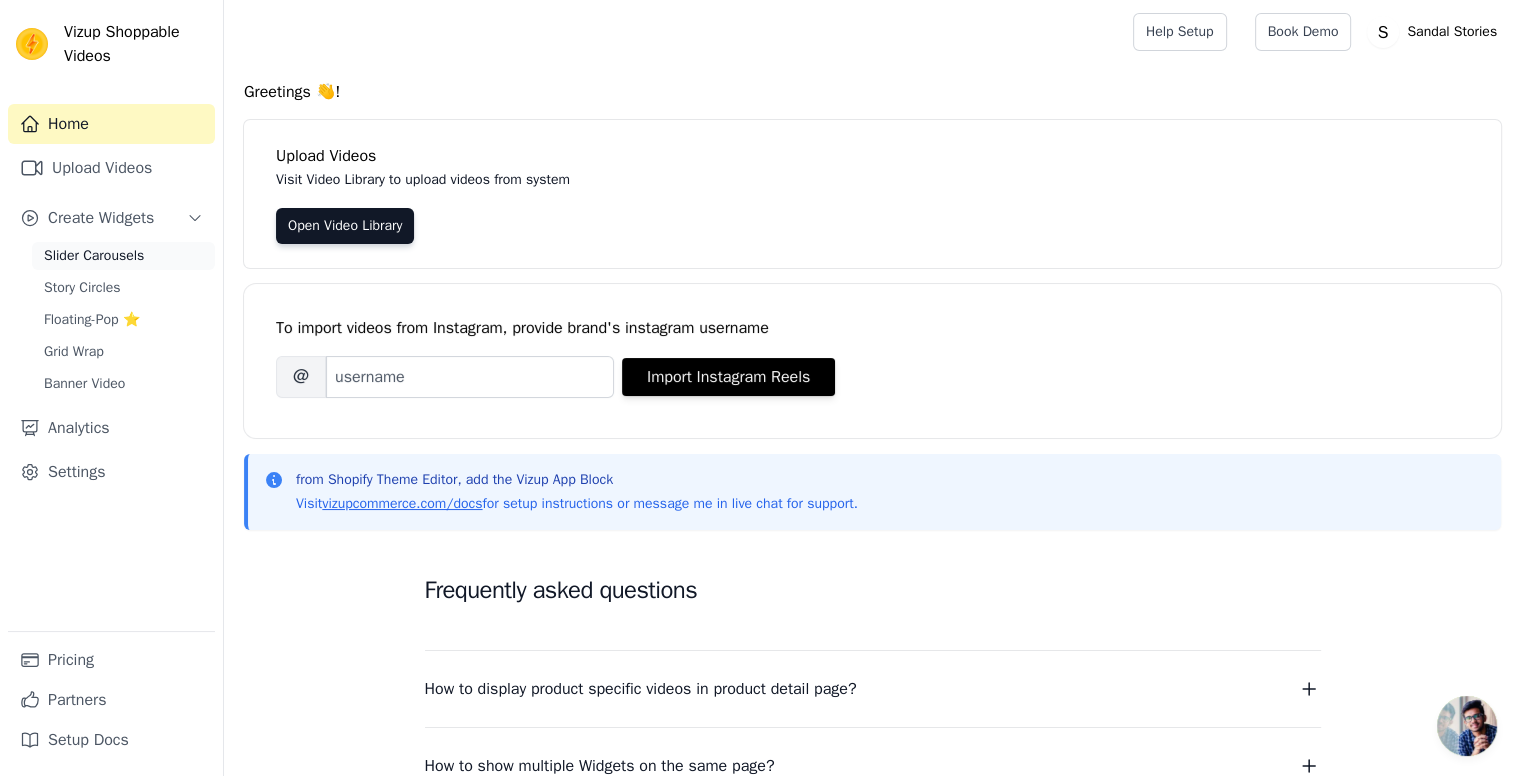 click on "Slider Carousels" at bounding box center (123, 256) 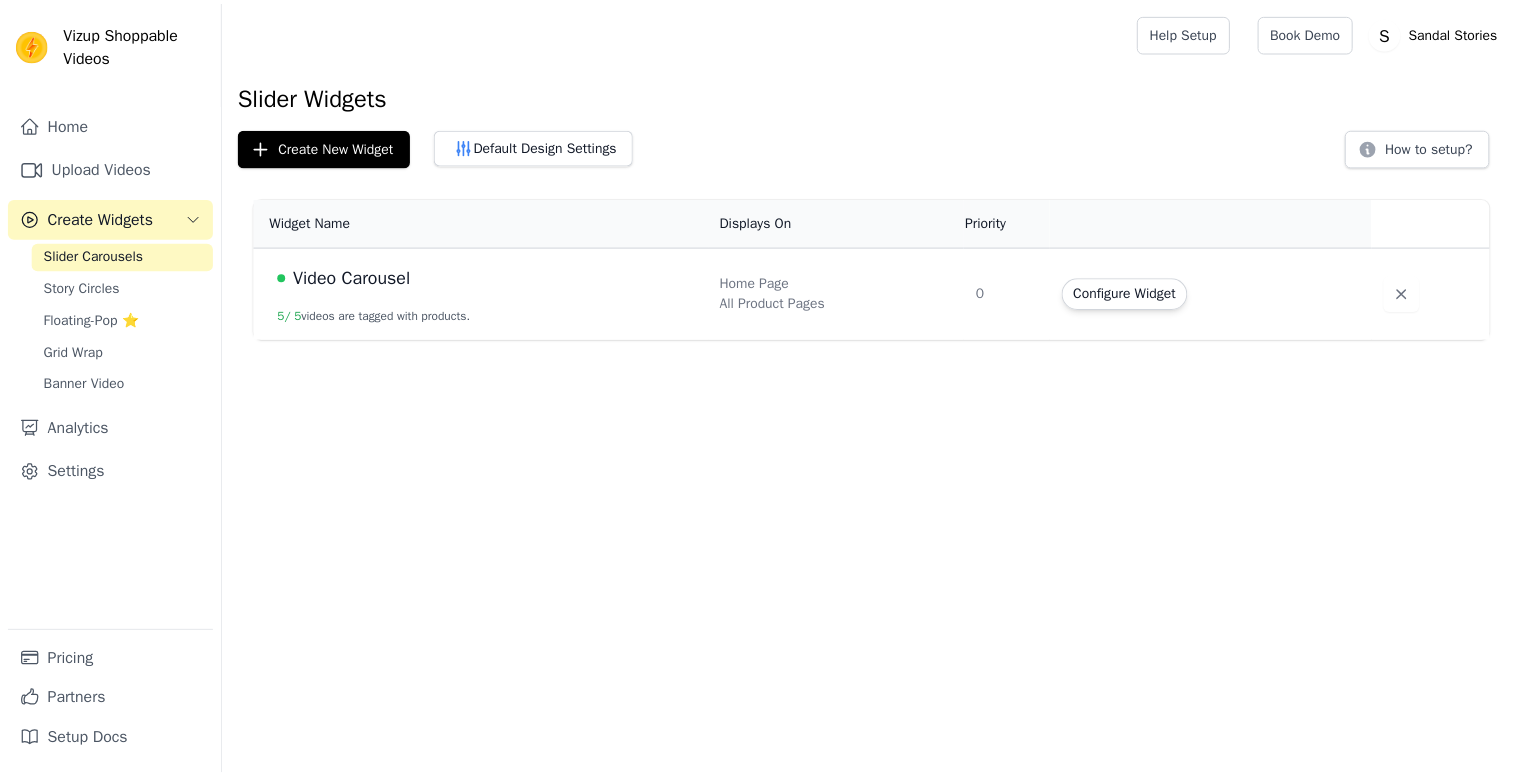 scroll, scrollTop: 0, scrollLeft: 0, axis: both 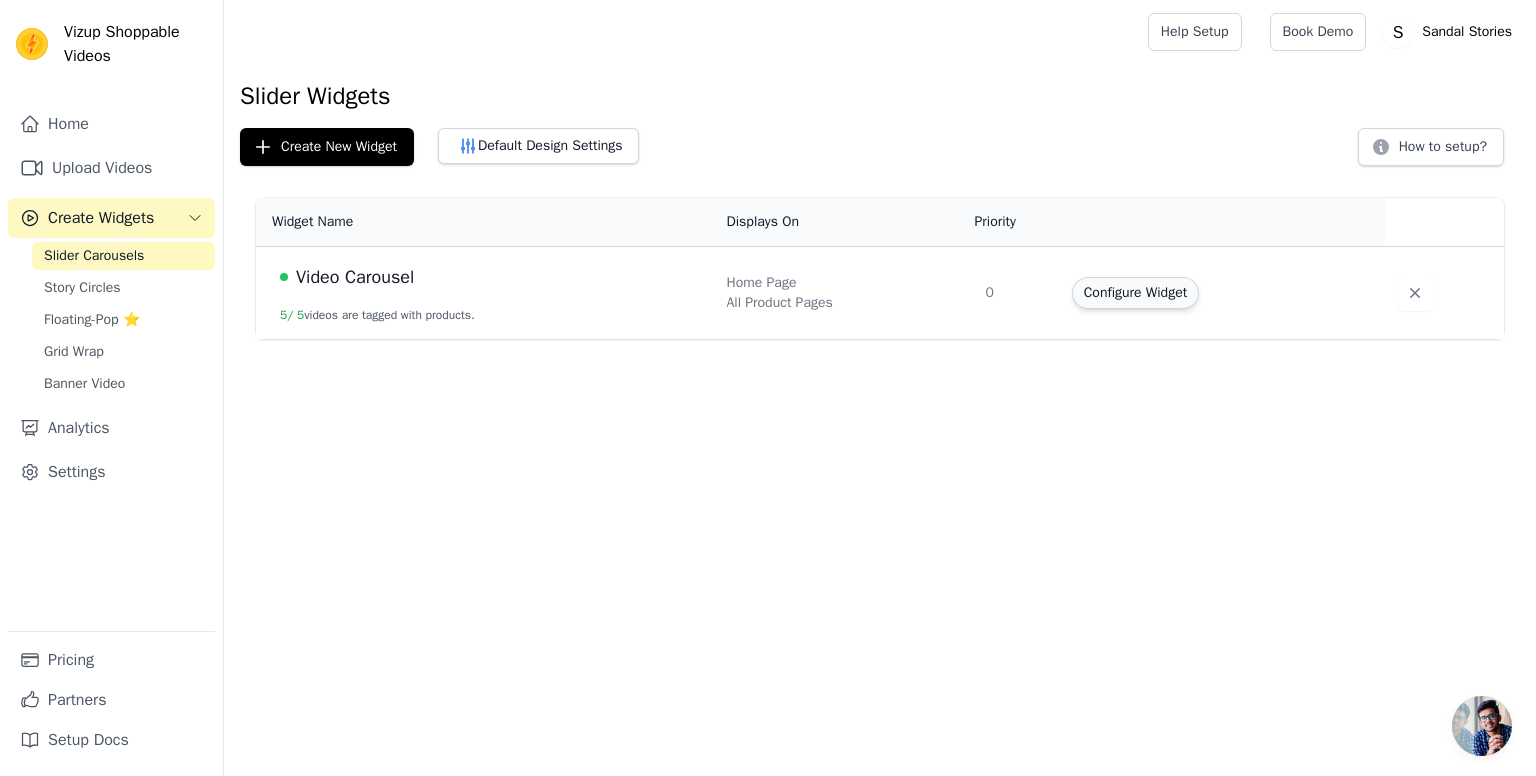 click on "Configure Widget" at bounding box center [1135, 293] 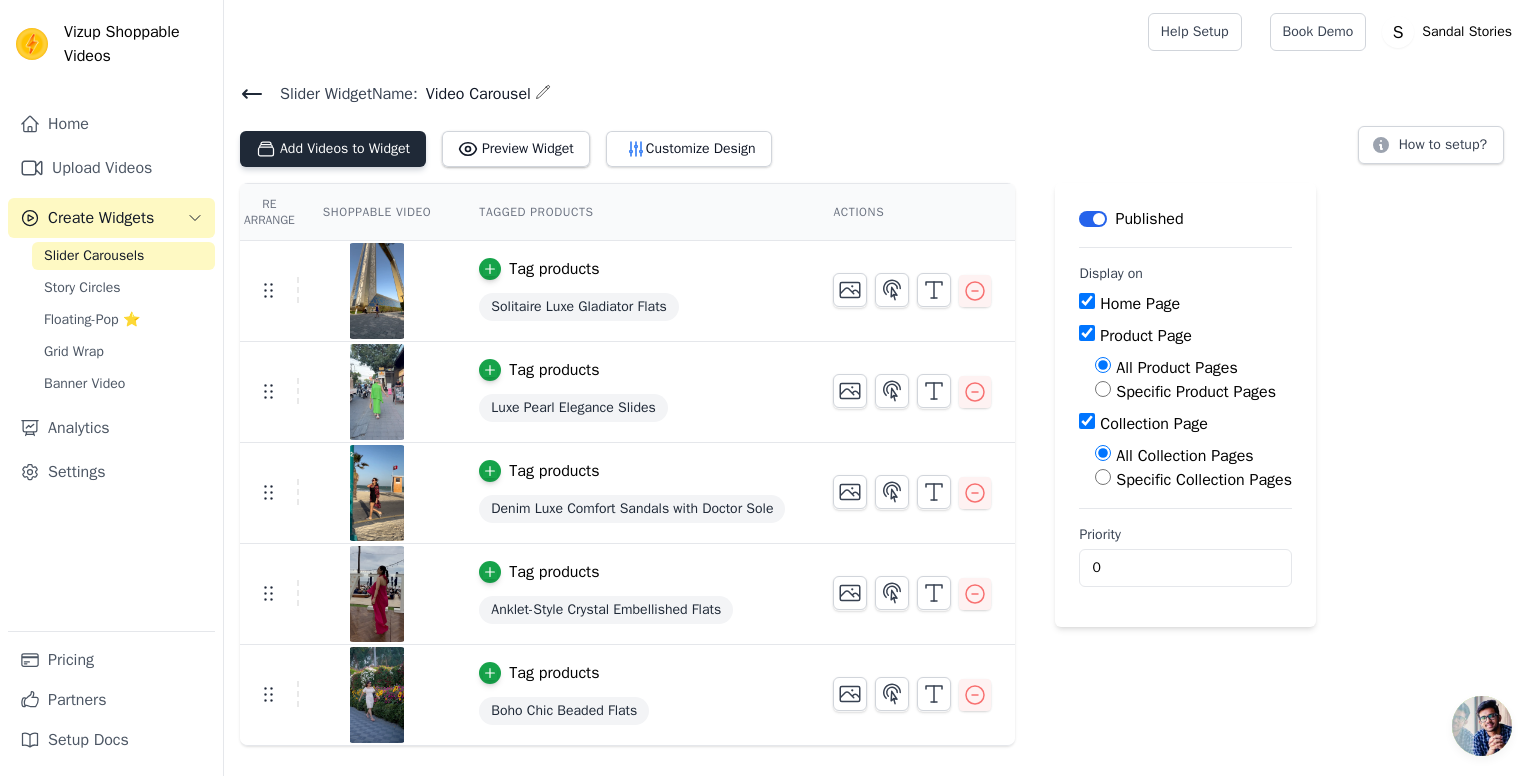 click on "Add Videos to Widget" at bounding box center (333, 149) 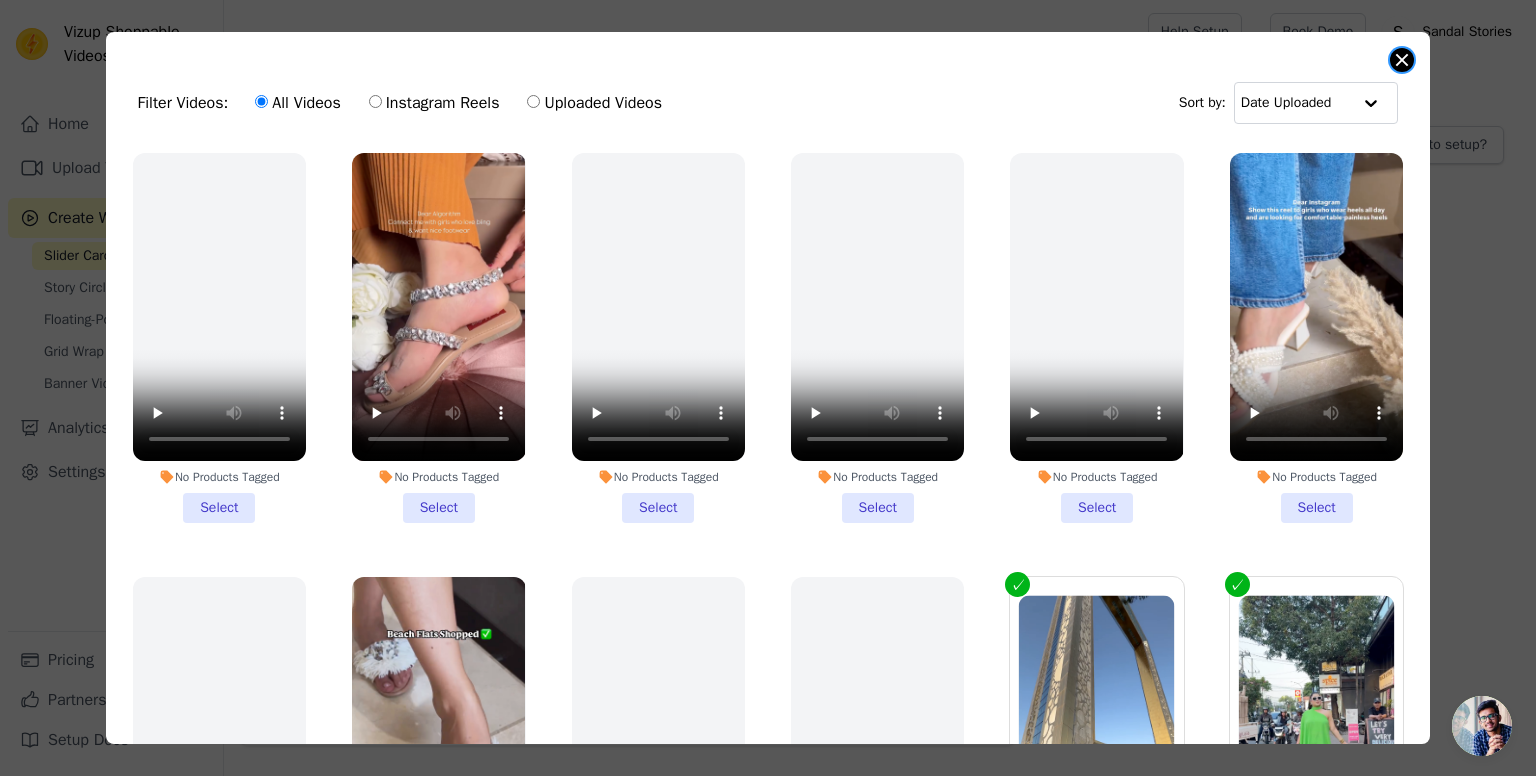 click at bounding box center (1402, 60) 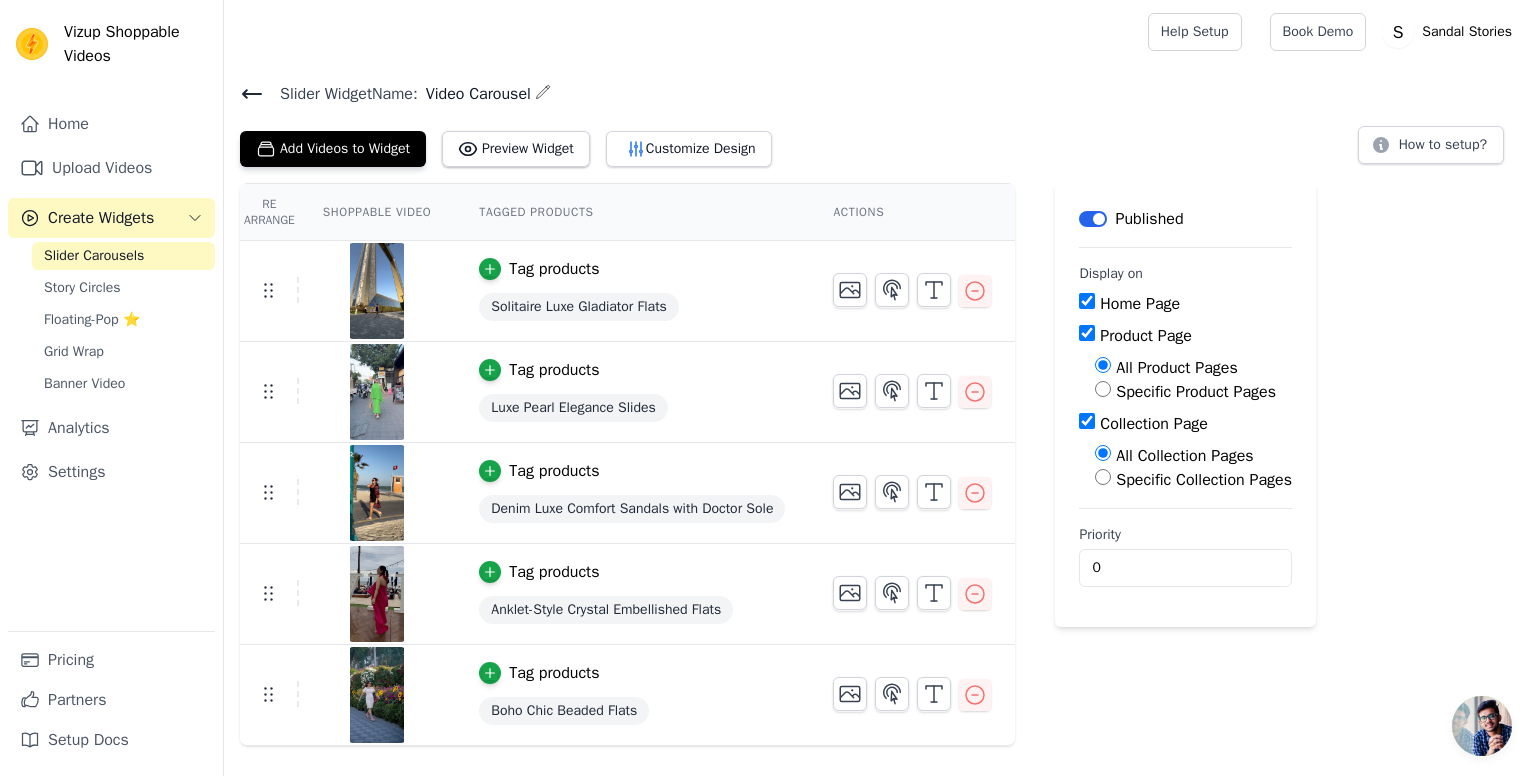 click on "Re Arrange   Shoppable Video   Tagged Products   Actions             Tag products   Solitaire Luxe Gladiator Flats                             Tag products   Luxe Pearl Elegance Slides                             Tag products   Denim Luxe Comfort Sandals with Doctor Sole                             Tag products   Anklet-Style Crystal Embellished Flats                             Tag products   Boho Chic Beaded Flats                       Save Videos In This New Order   Save   Dismiss     Label     Published     Display on     Home Page     Product Page     All Product Pages     Specific Product Pages       Collection Page     All Collection Pages     Specific Collection Pages       Priority   0" at bounding box center (880, 464) 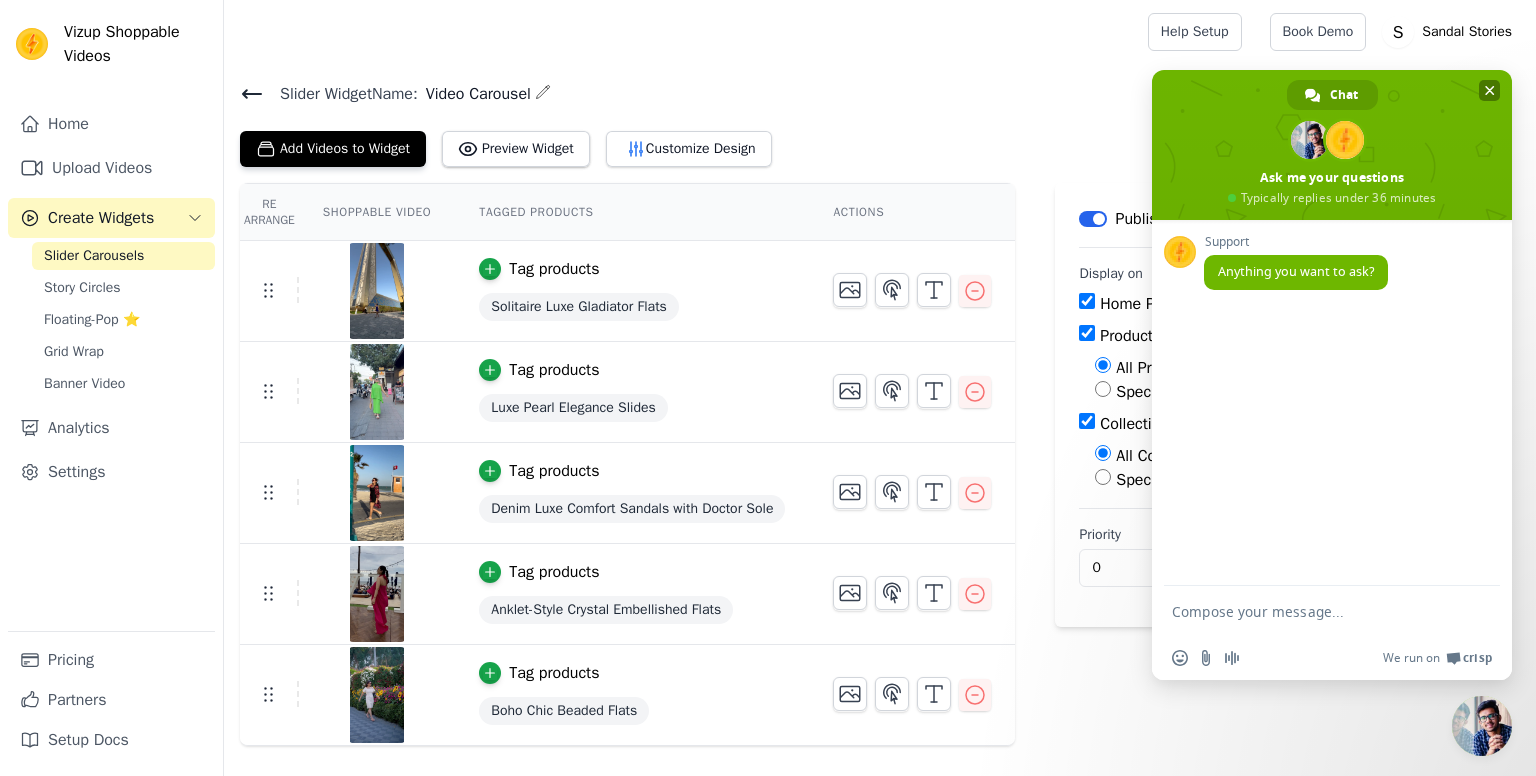 click at bounding box center [1490, 90] 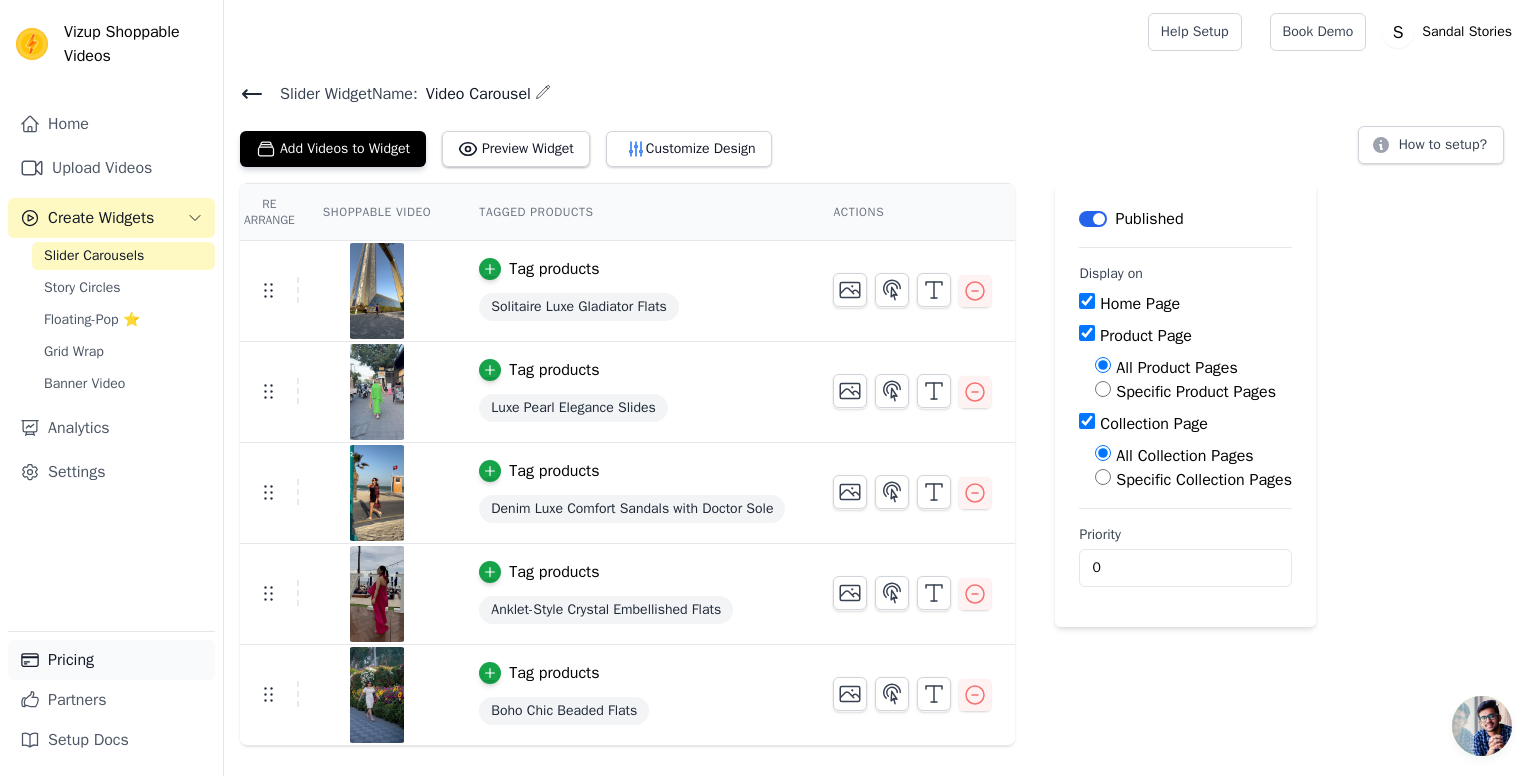 click on "Pricing" at bounding box center (111, 660) 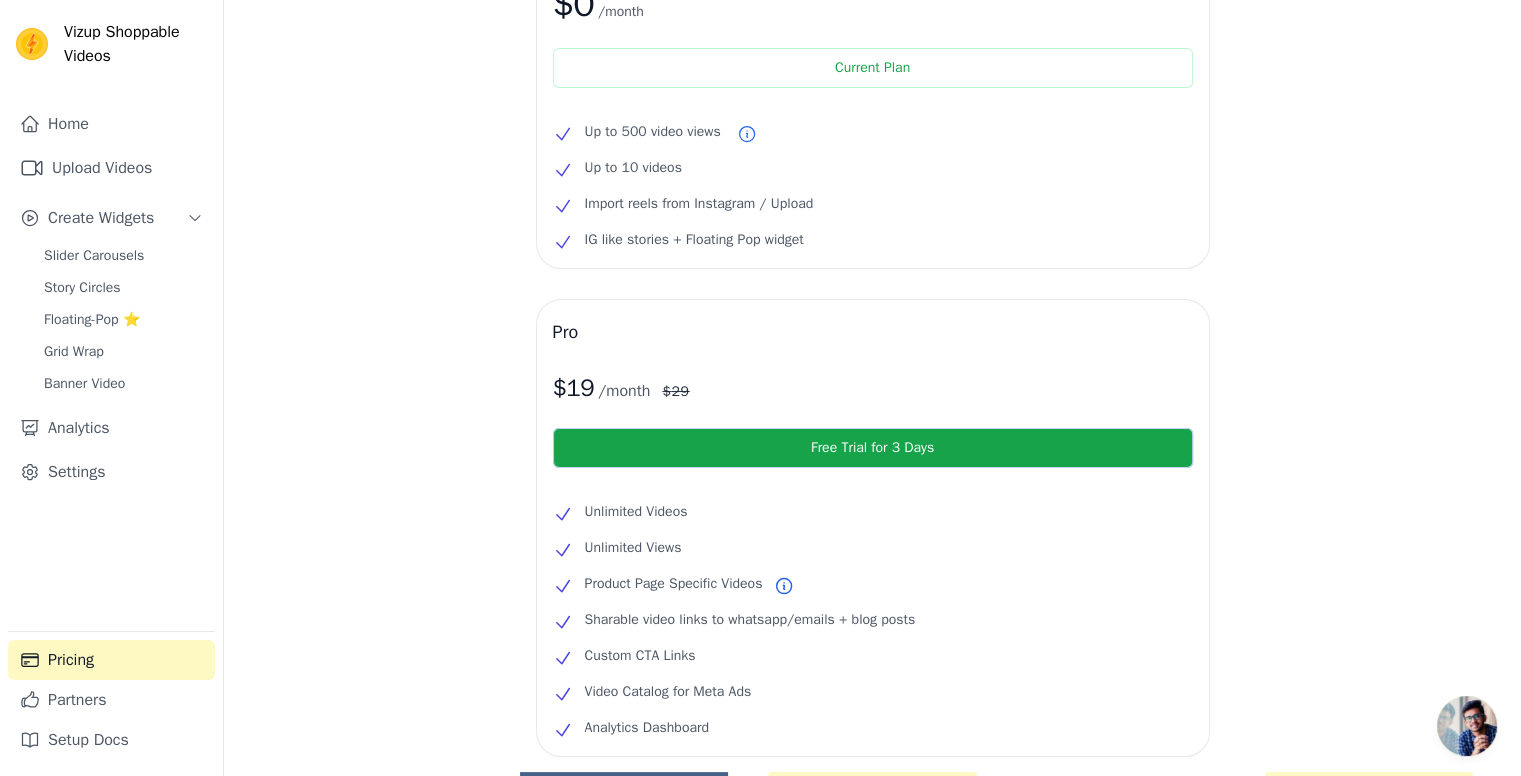 scroll, scrollTop: 180, scrollLeft: 0, axis: vertical 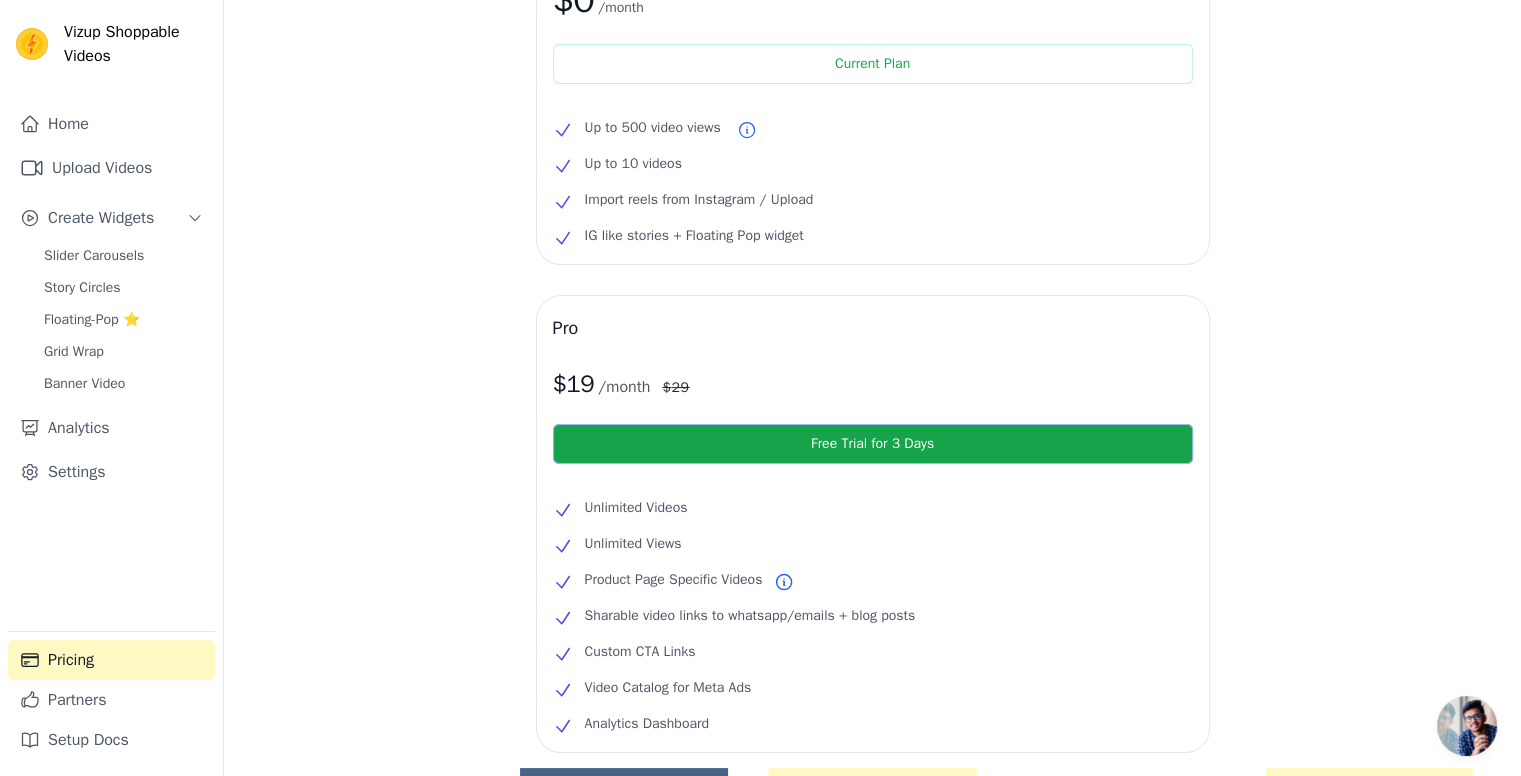 click on "Free Trial for 3 Days" at bounding box center (873, 444) 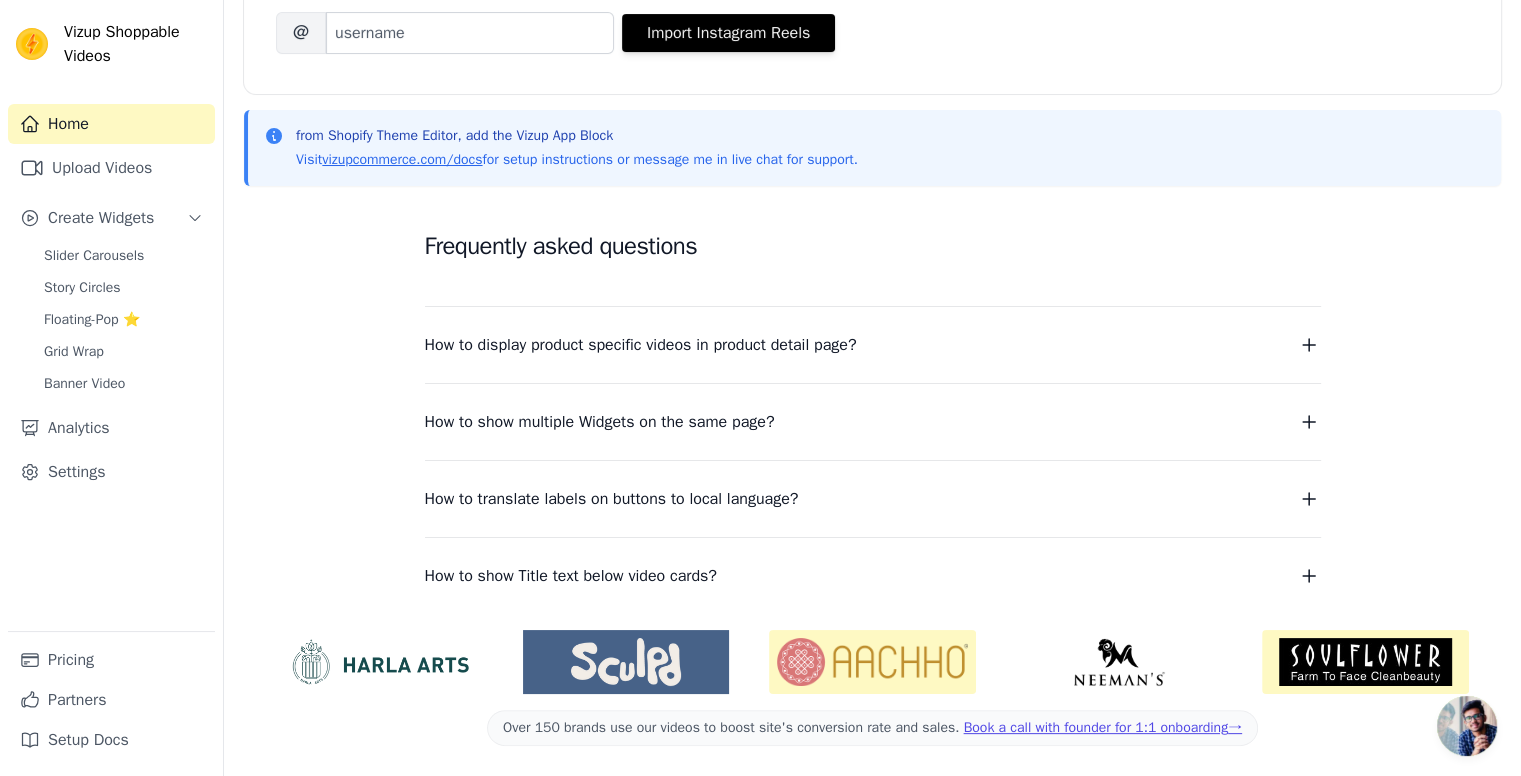 scroll, scrollTop: 0, scrollLeft: 0, axis: both 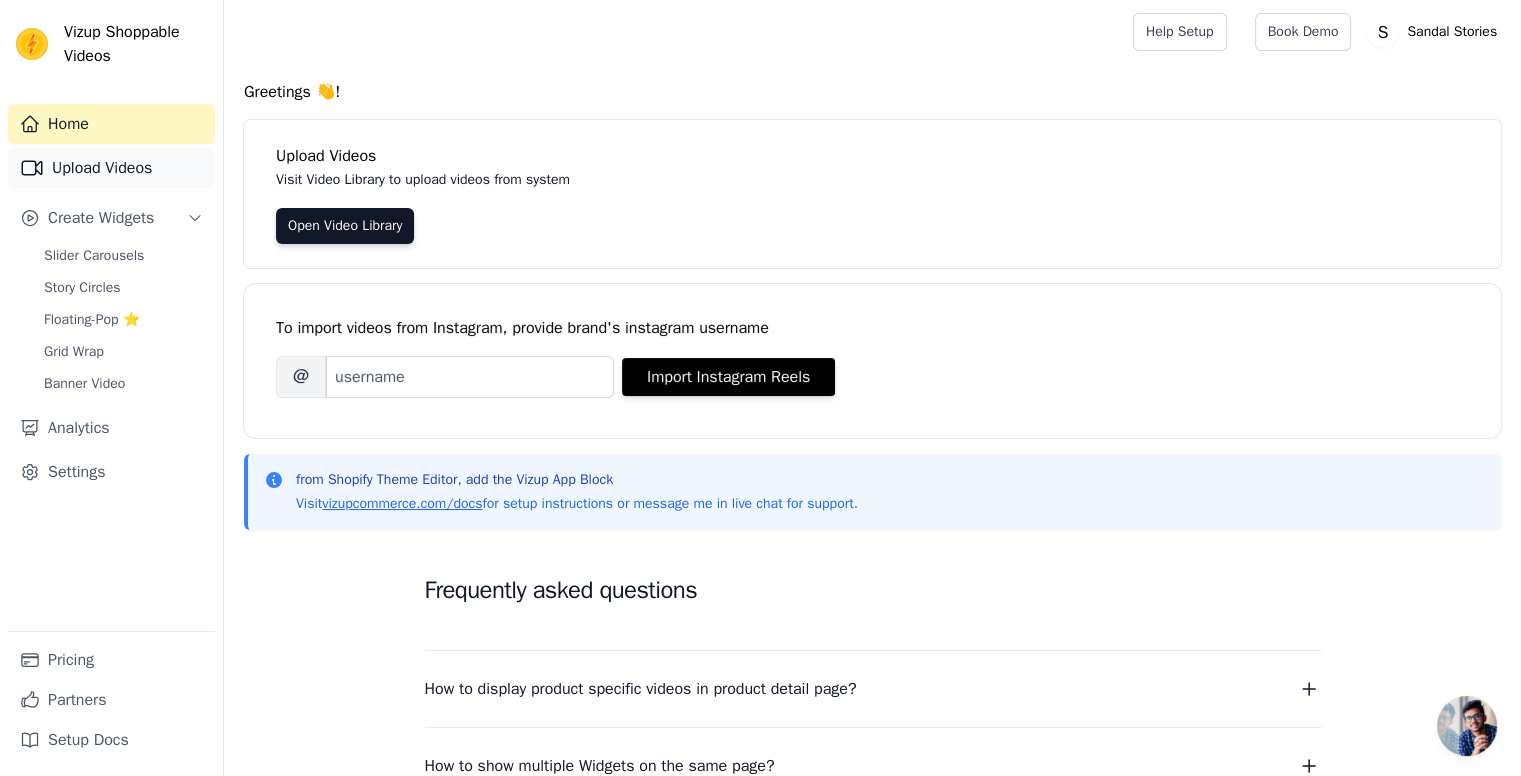 click on "Upload Videos" at bounding box center (111, 168) 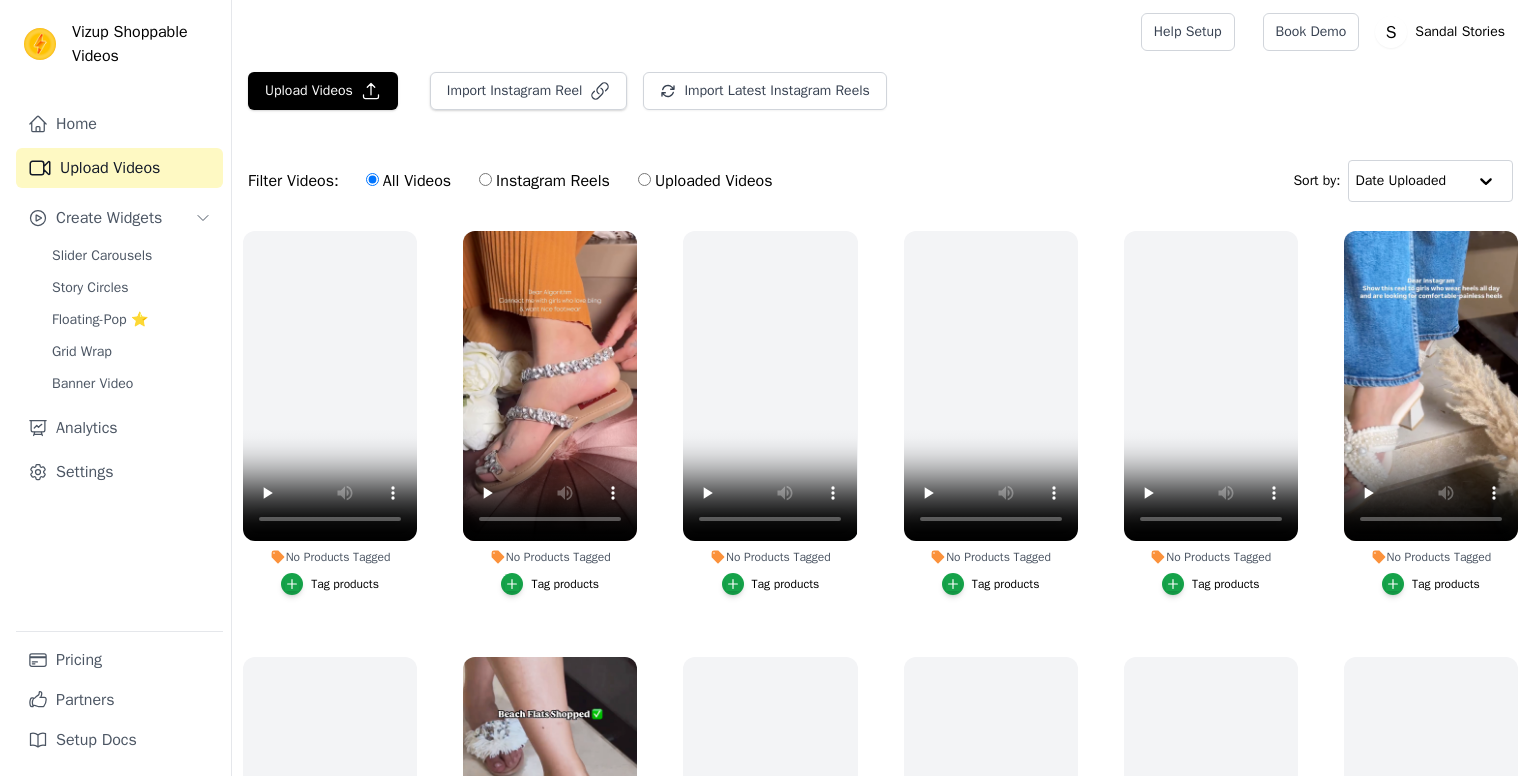 scroll, scrollTop: 0, scrollLeft: 0, axis: both 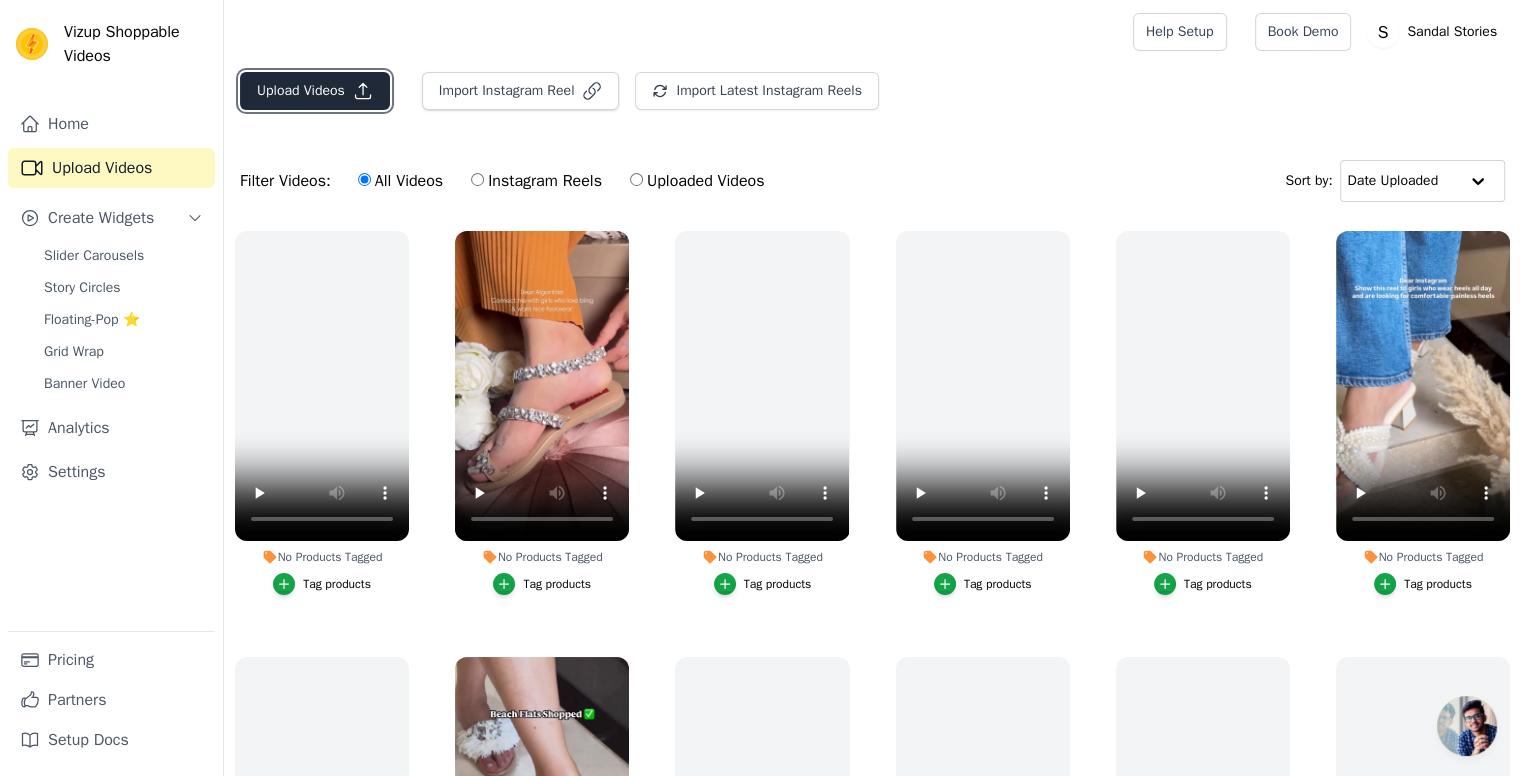 click on "Upload Videos" at bounding box center (315, 91) 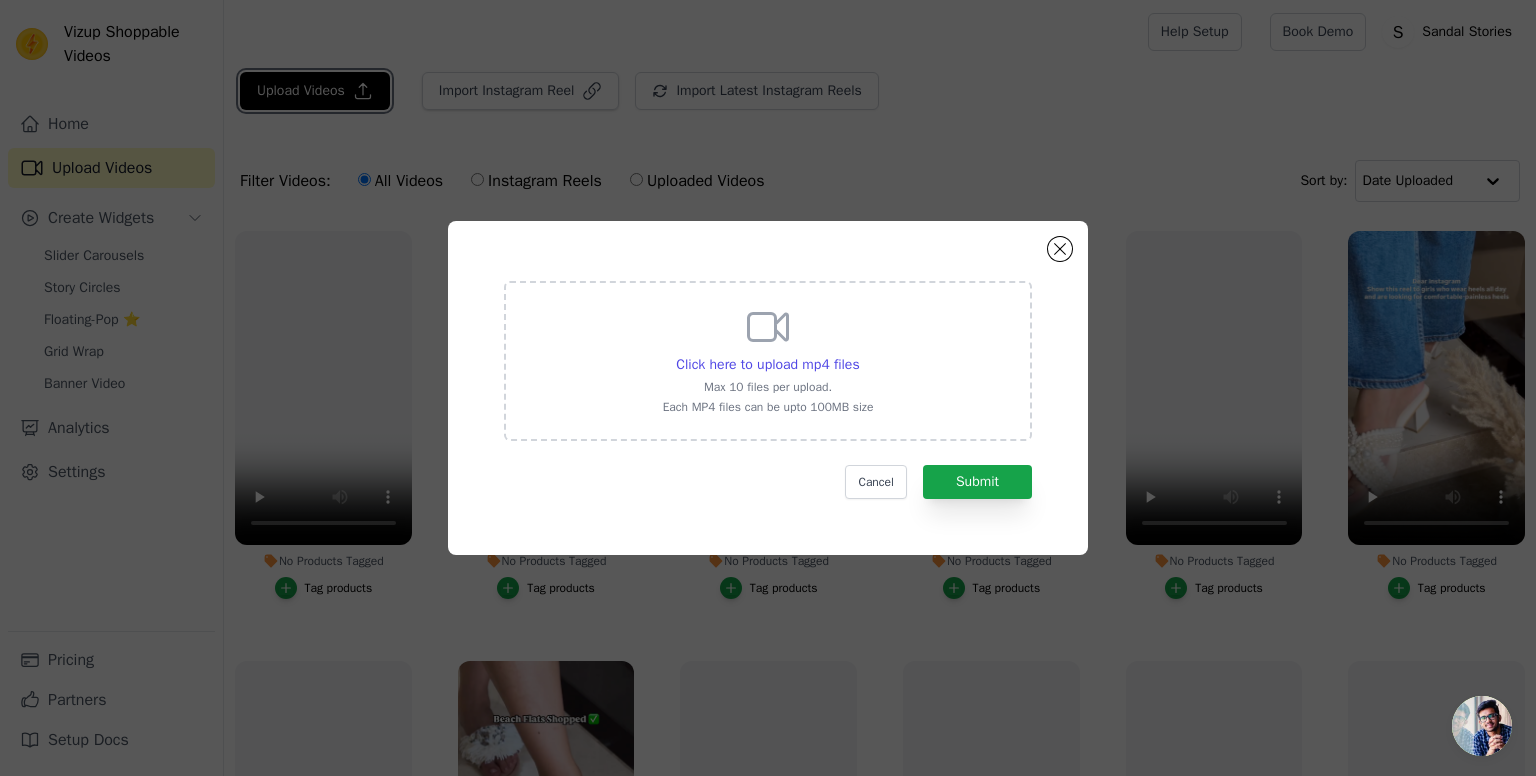 type 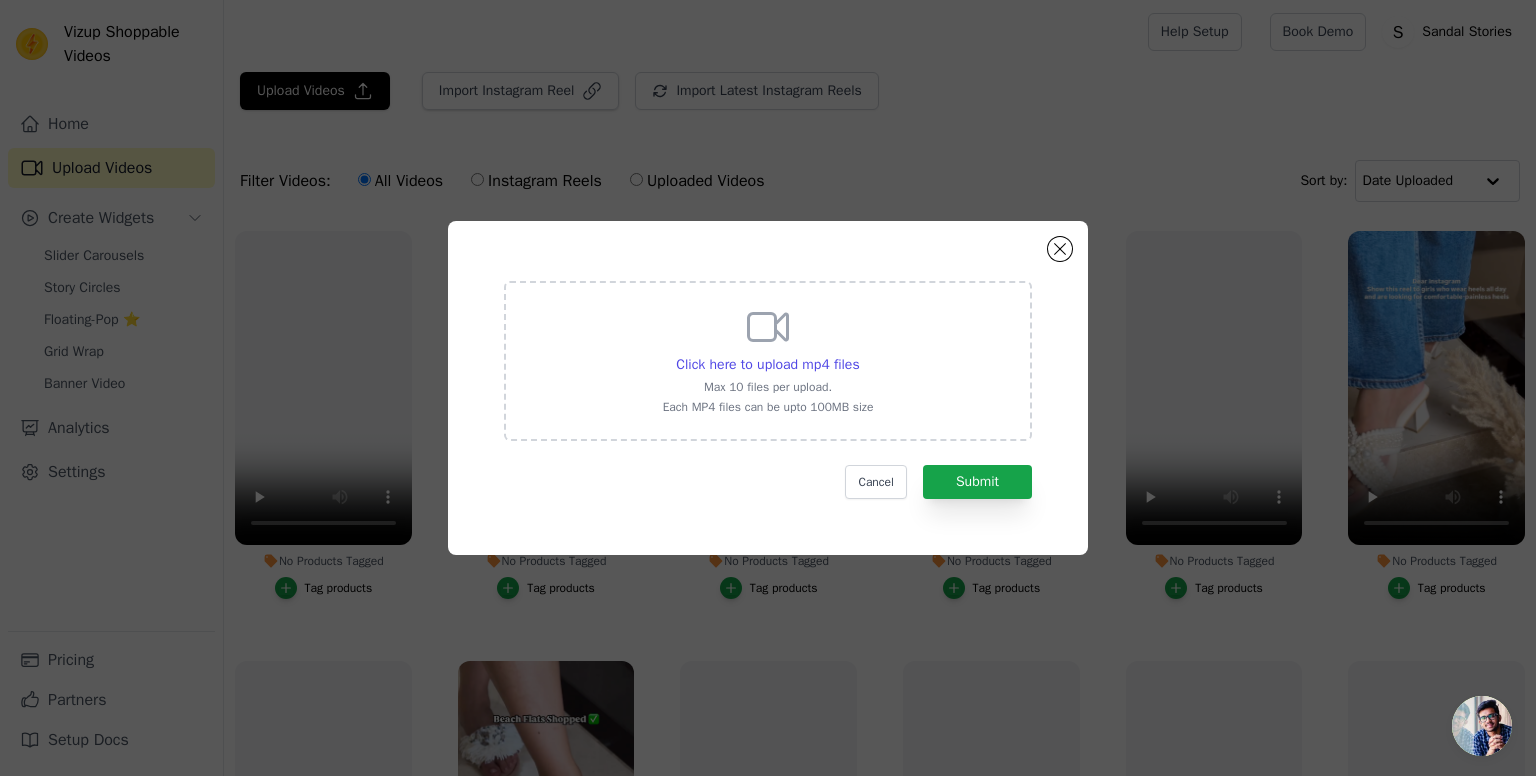 click on "Click here to upload mp4 files     Max 10 files per upload.   Each MP4 files can be upto 100MB size" at bounding box center (768, 361) 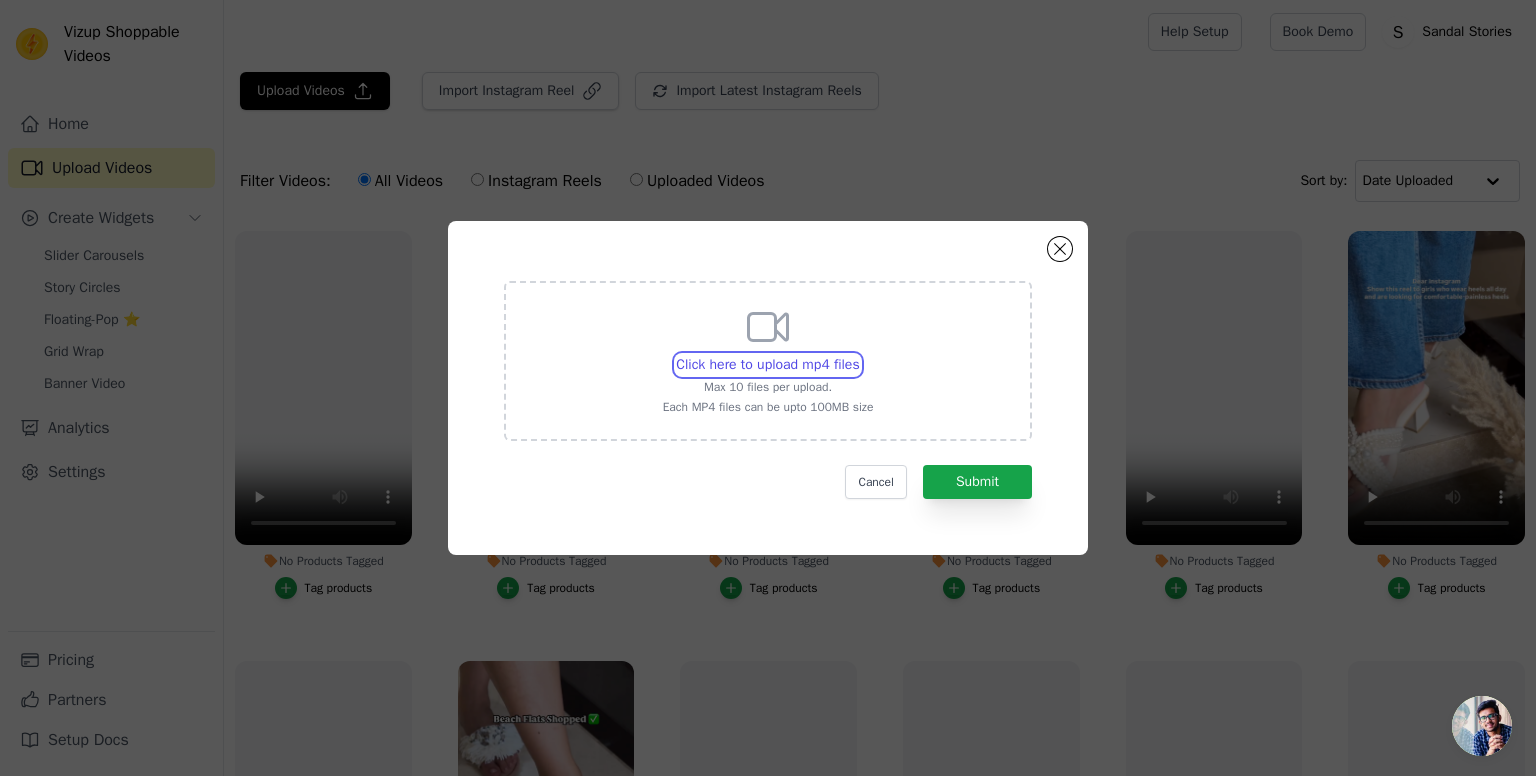 click on "Click here to upload mp4 files     Max 10 files per upload.   Each MP4 files can be upto 100MB size" at bounding box center [859, 354] 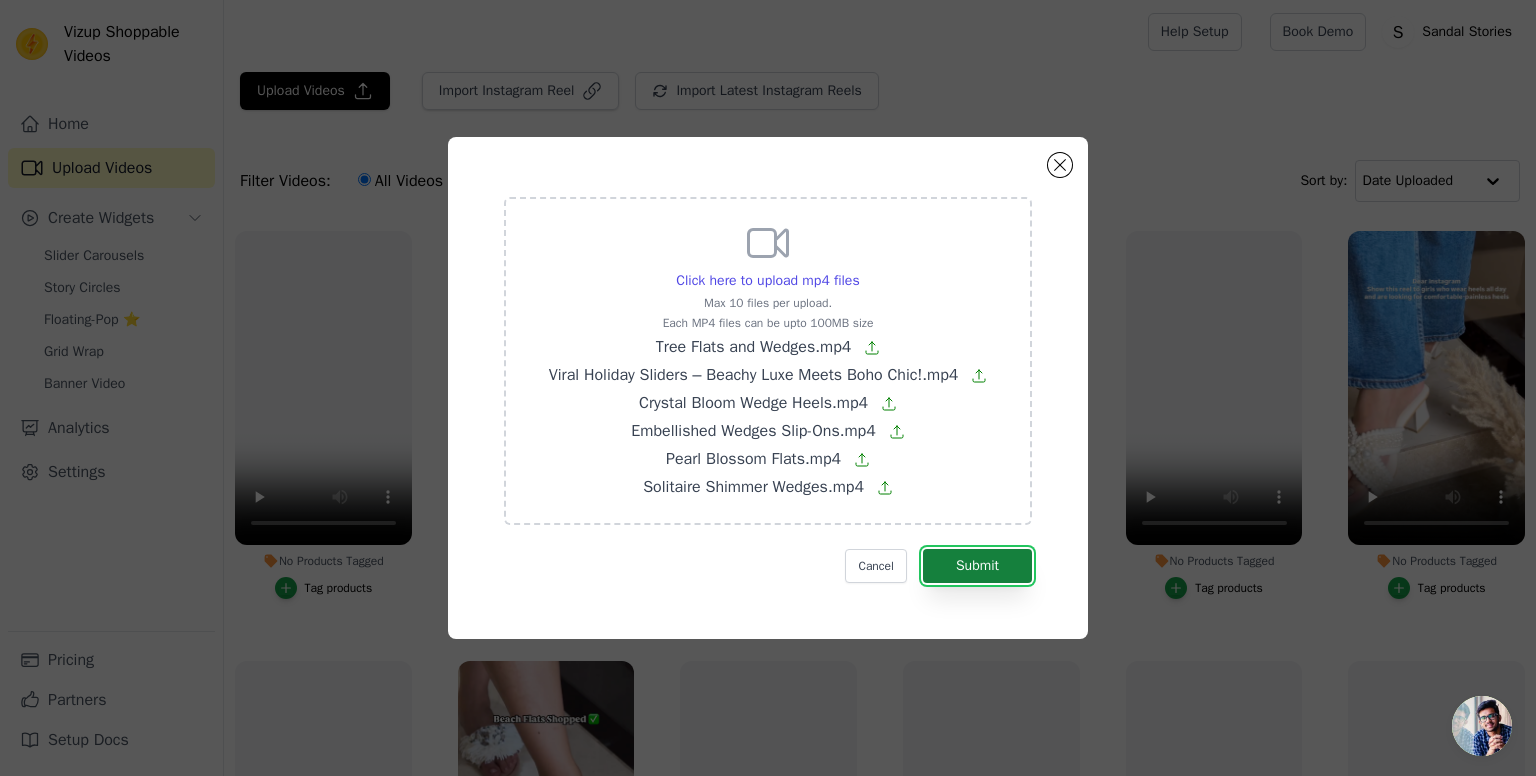 click on "Submit" at bounding box center (977, 566) 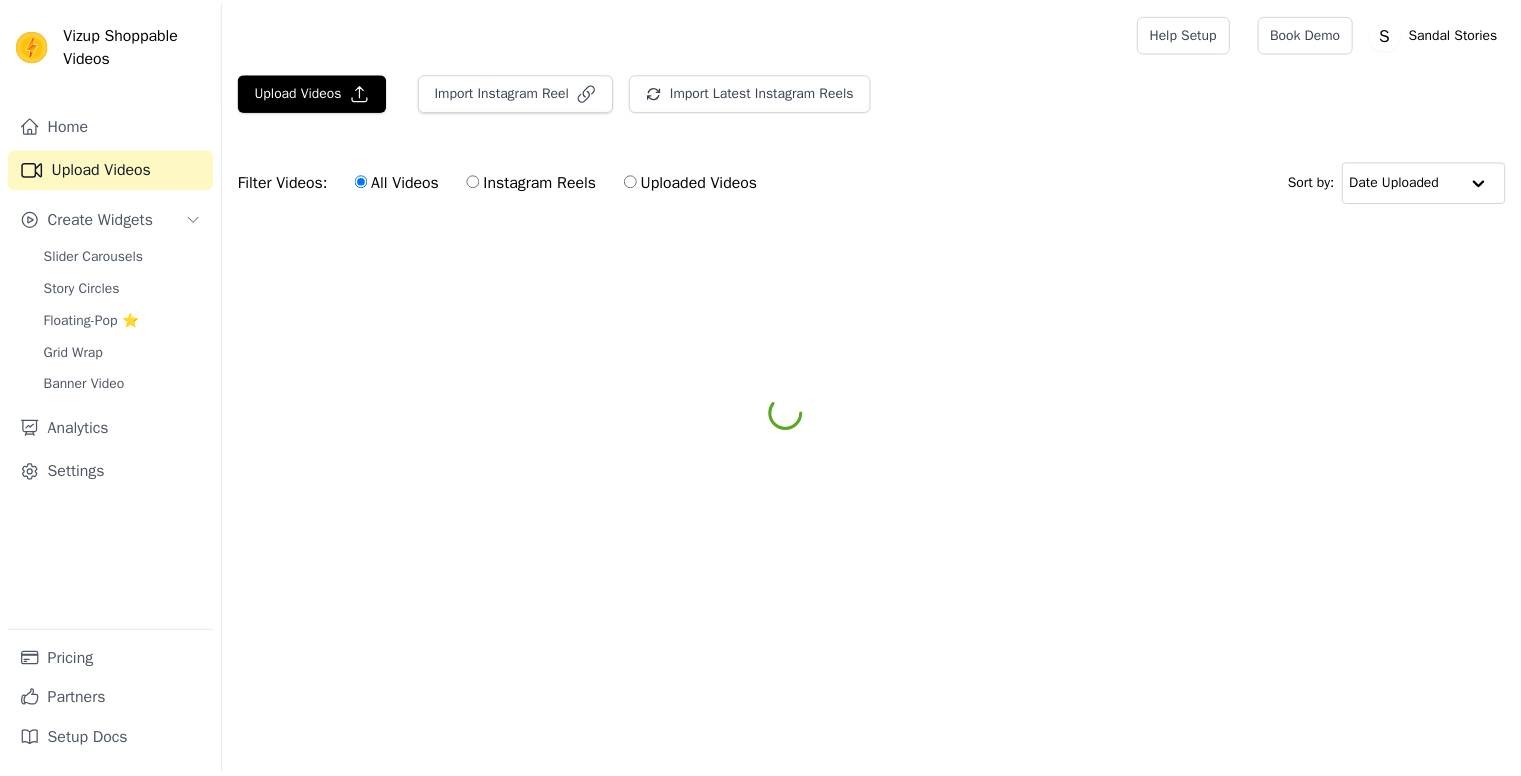 scroll, scrollTop: 0, scrollLeft: 0, axis: both 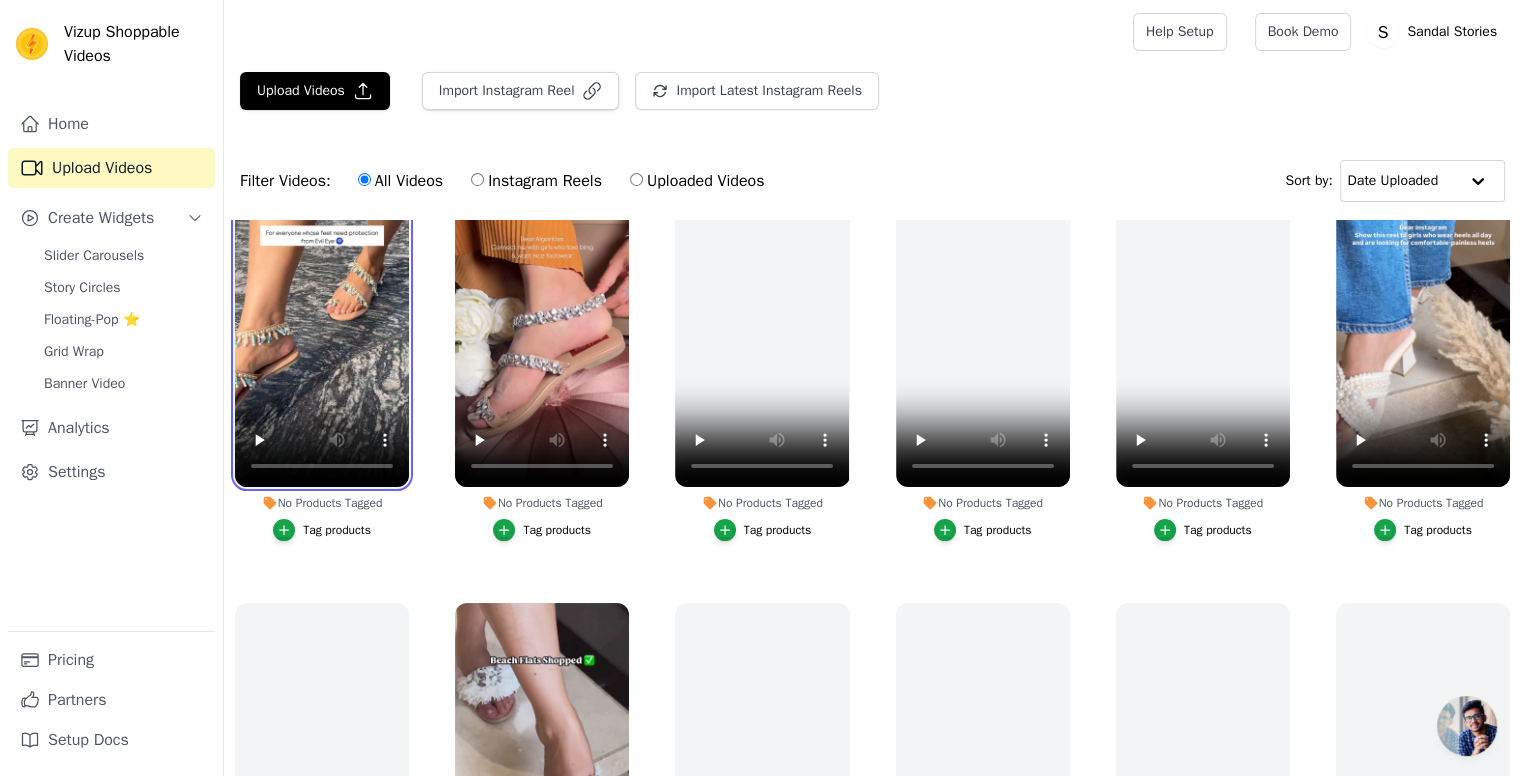 click at bounding box center [322, 333] 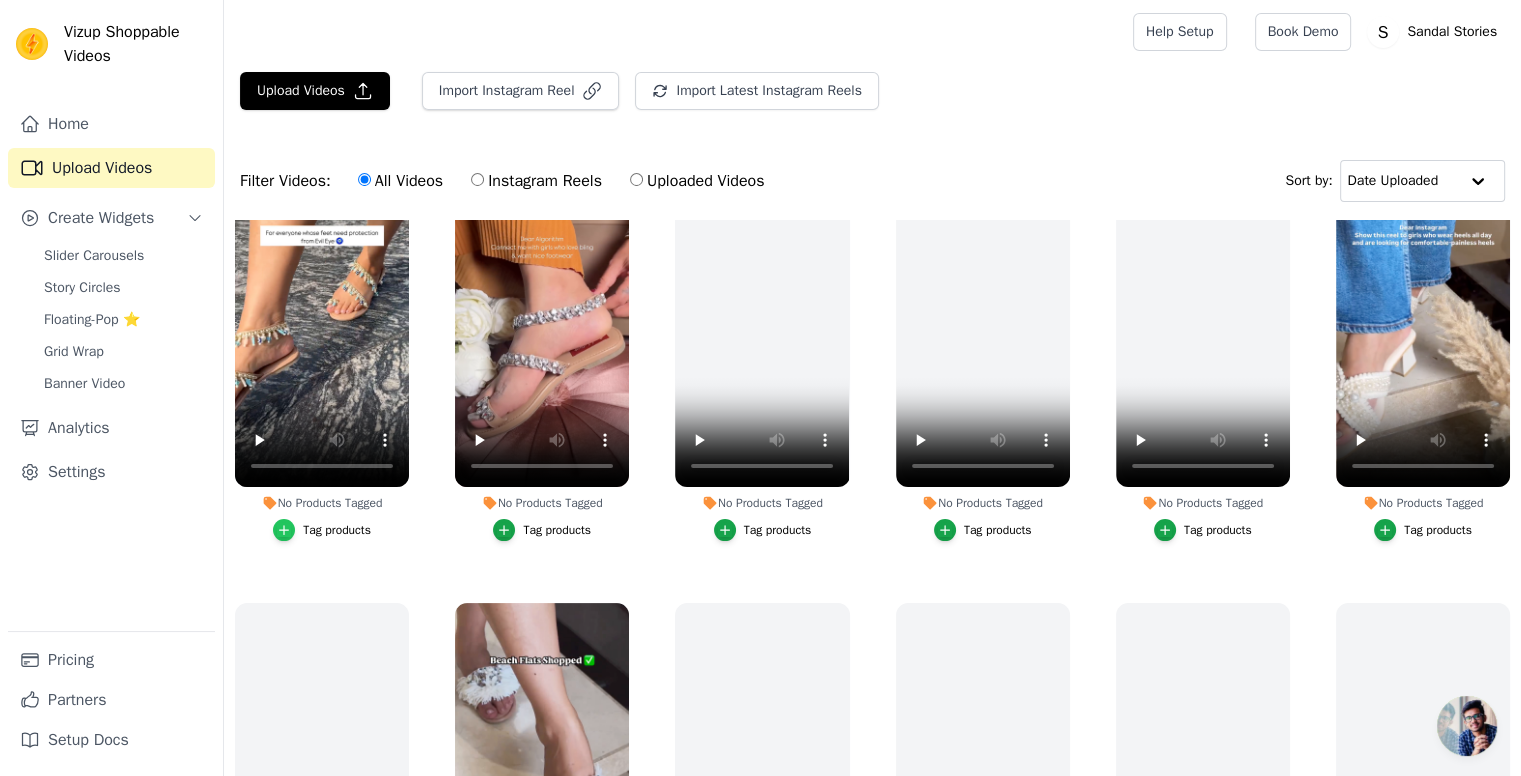 click 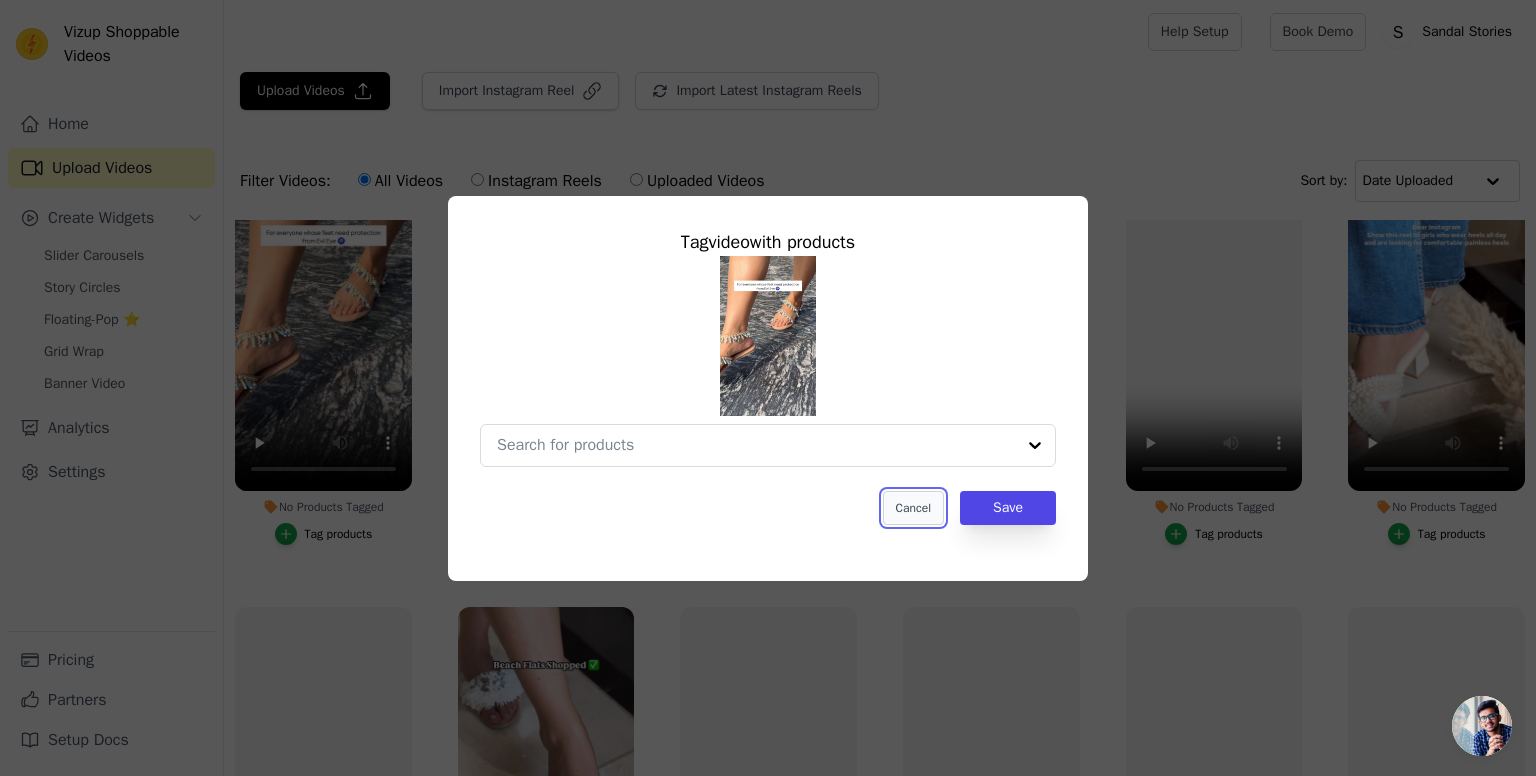 click on "Cancel" at bounding box center (913, 508) 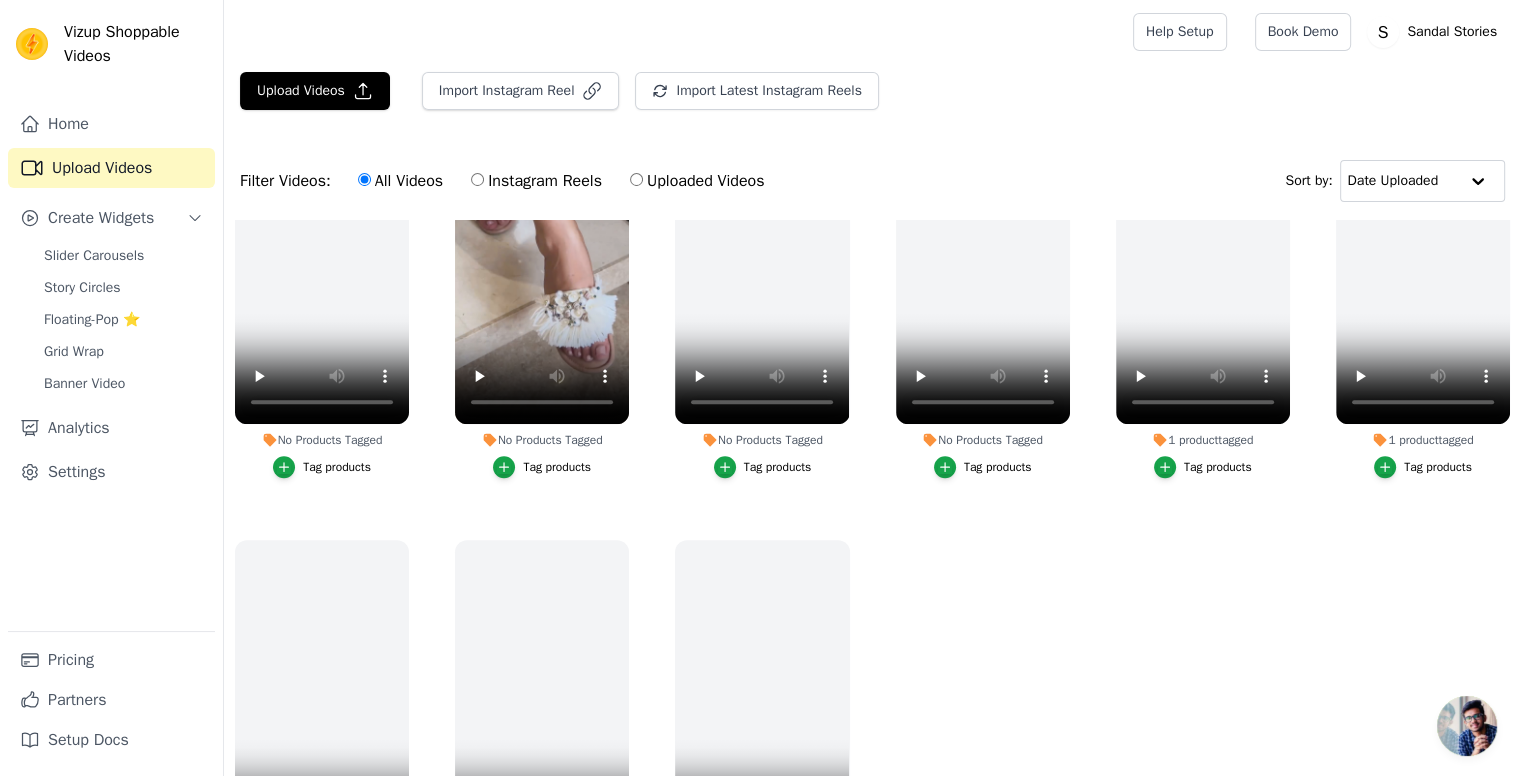 scroll, scrollTop: 989, scrollLeft: 0, axis: vertical 